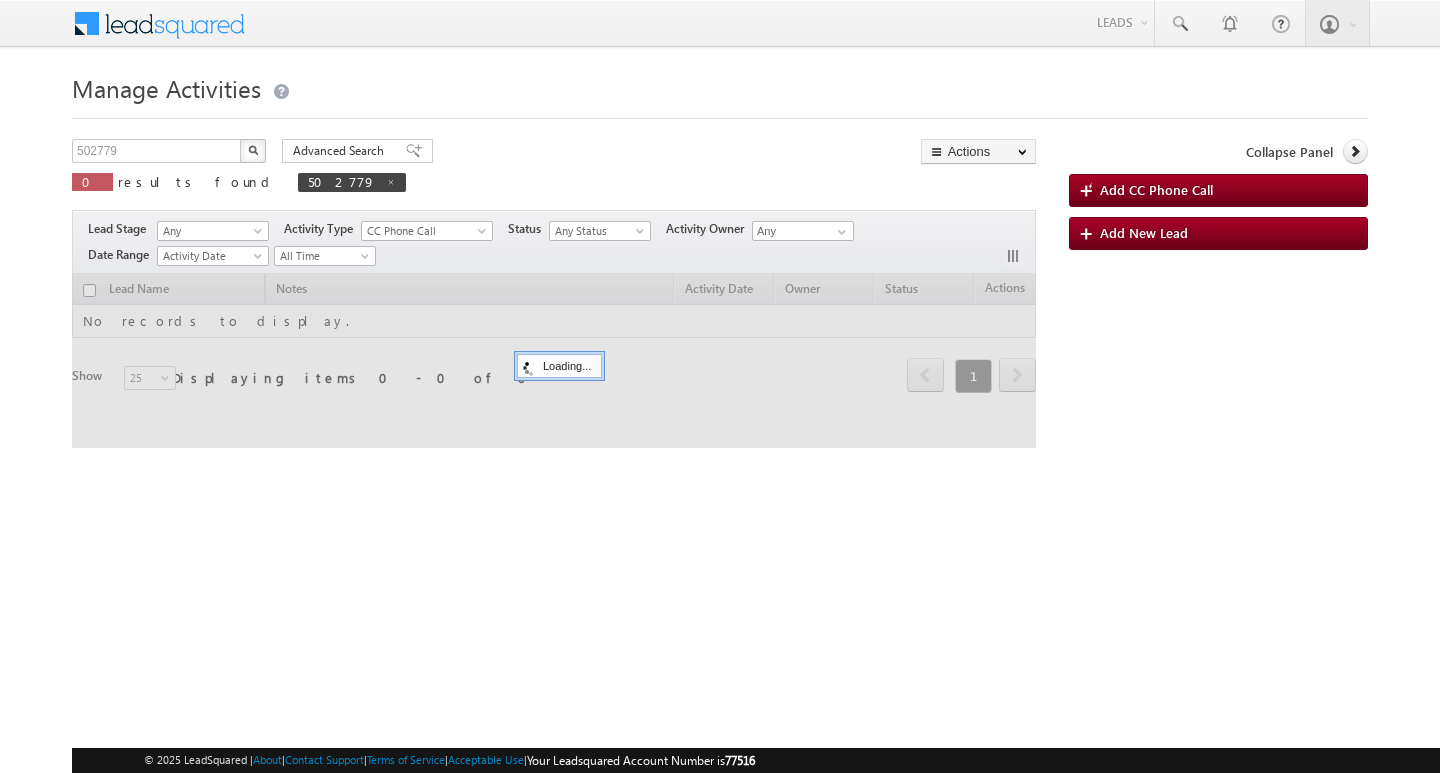 scroll, scrollTop: 0, scrollLeft: 0, axis: both 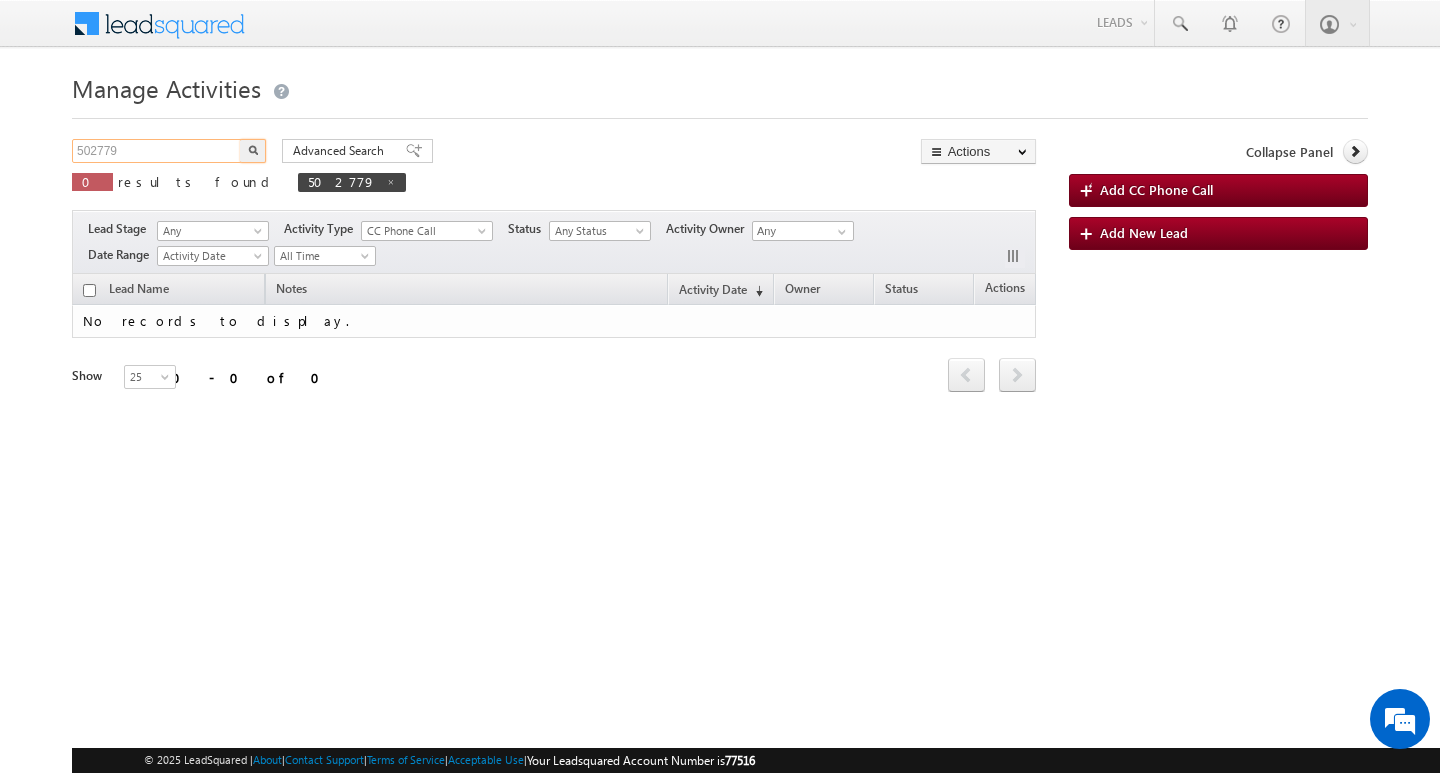 click on "502779" at bounding box center (157, 151) 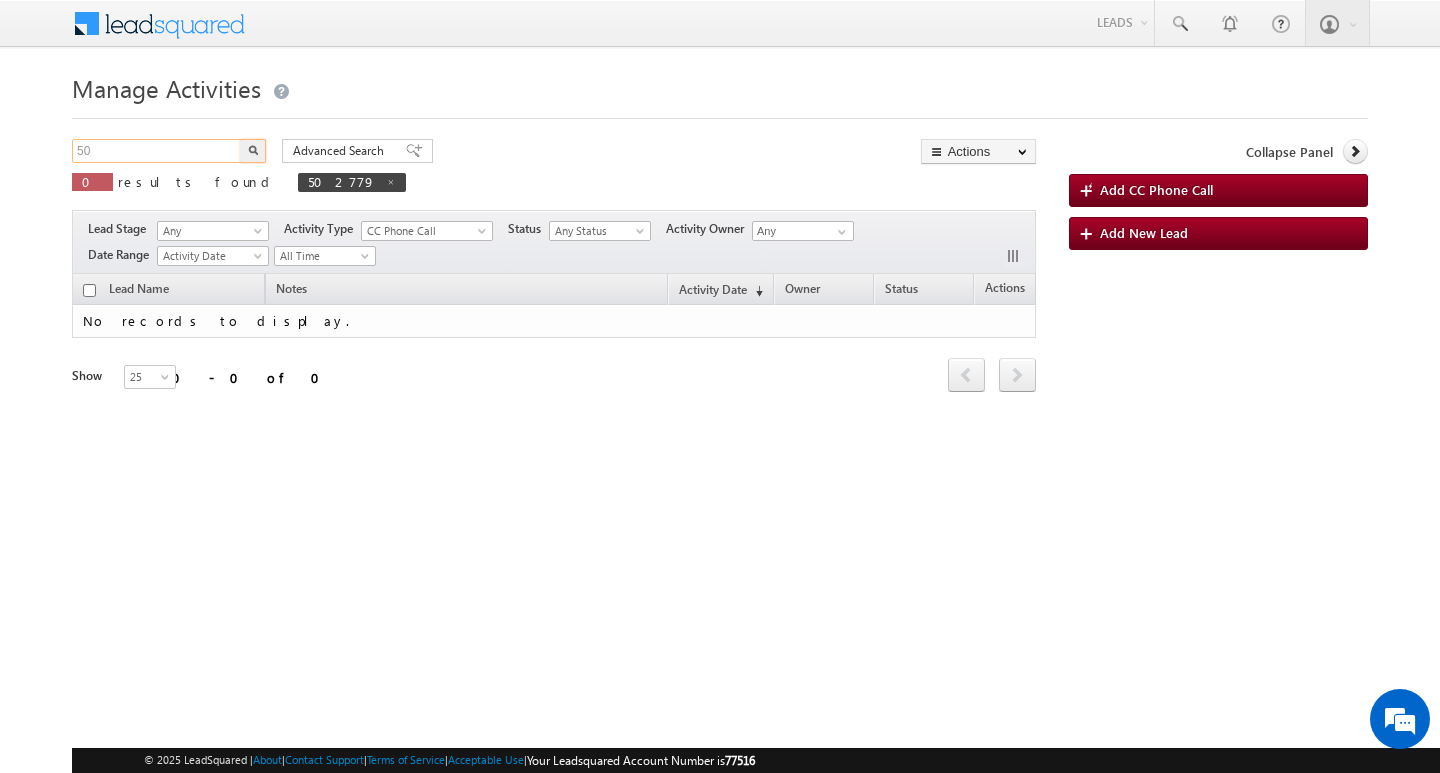 type on "5" 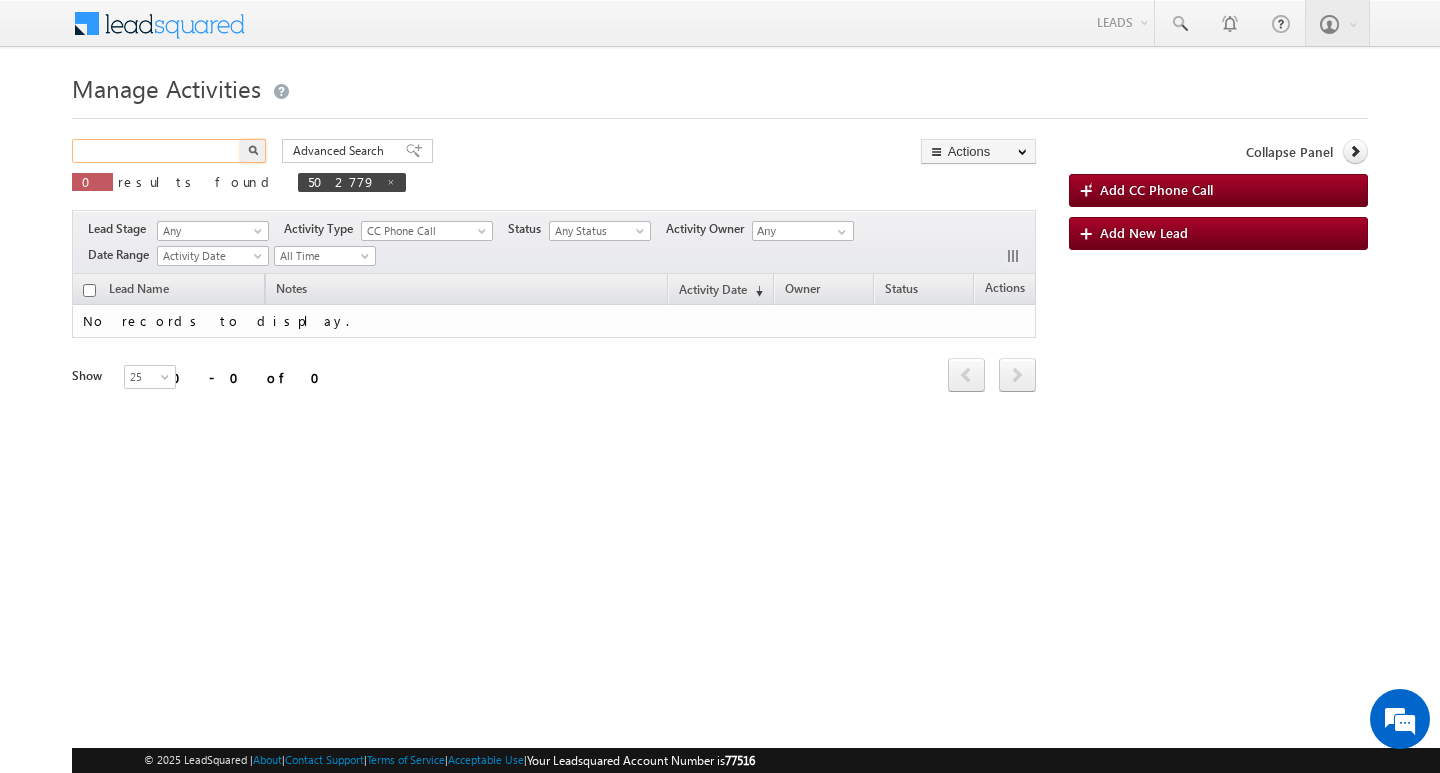 paste on "572798" 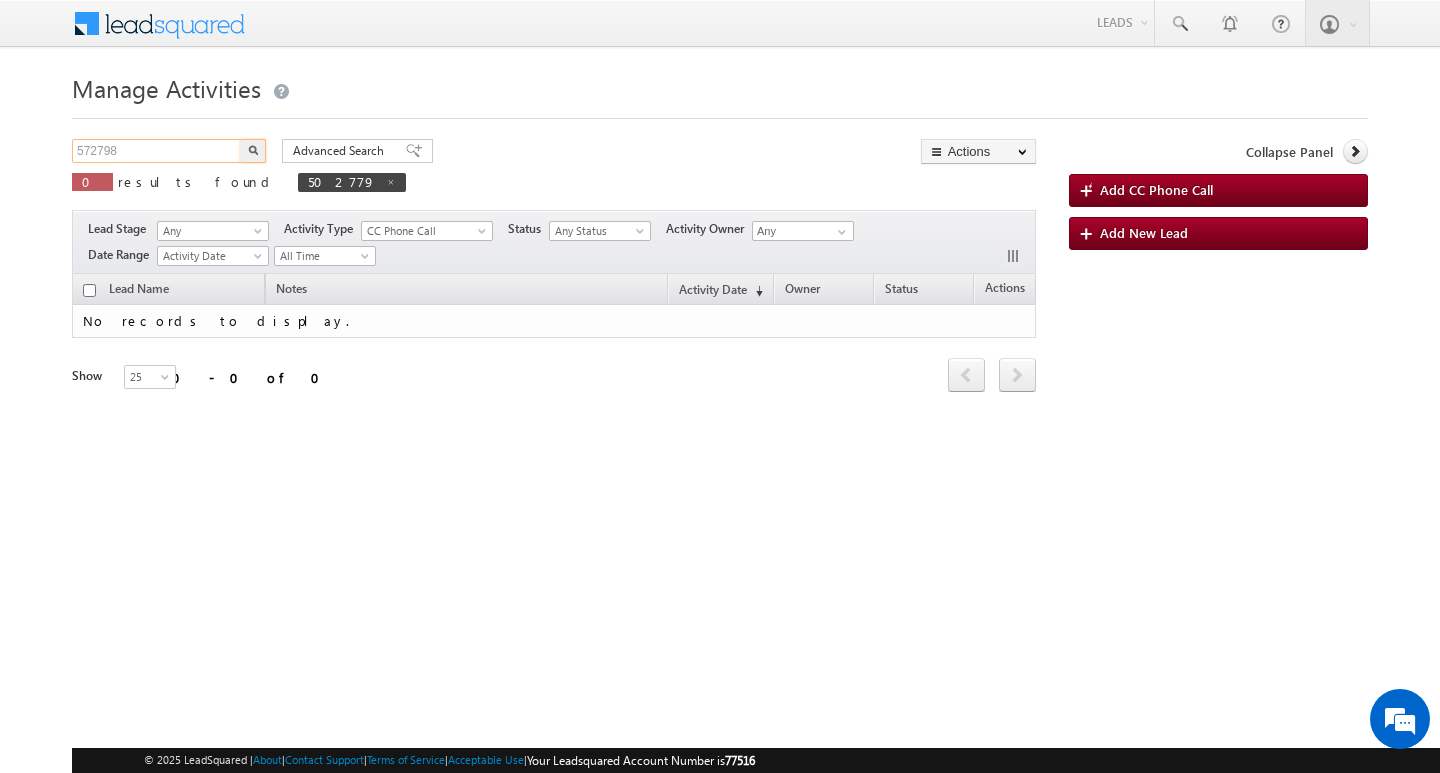 type on "572798" 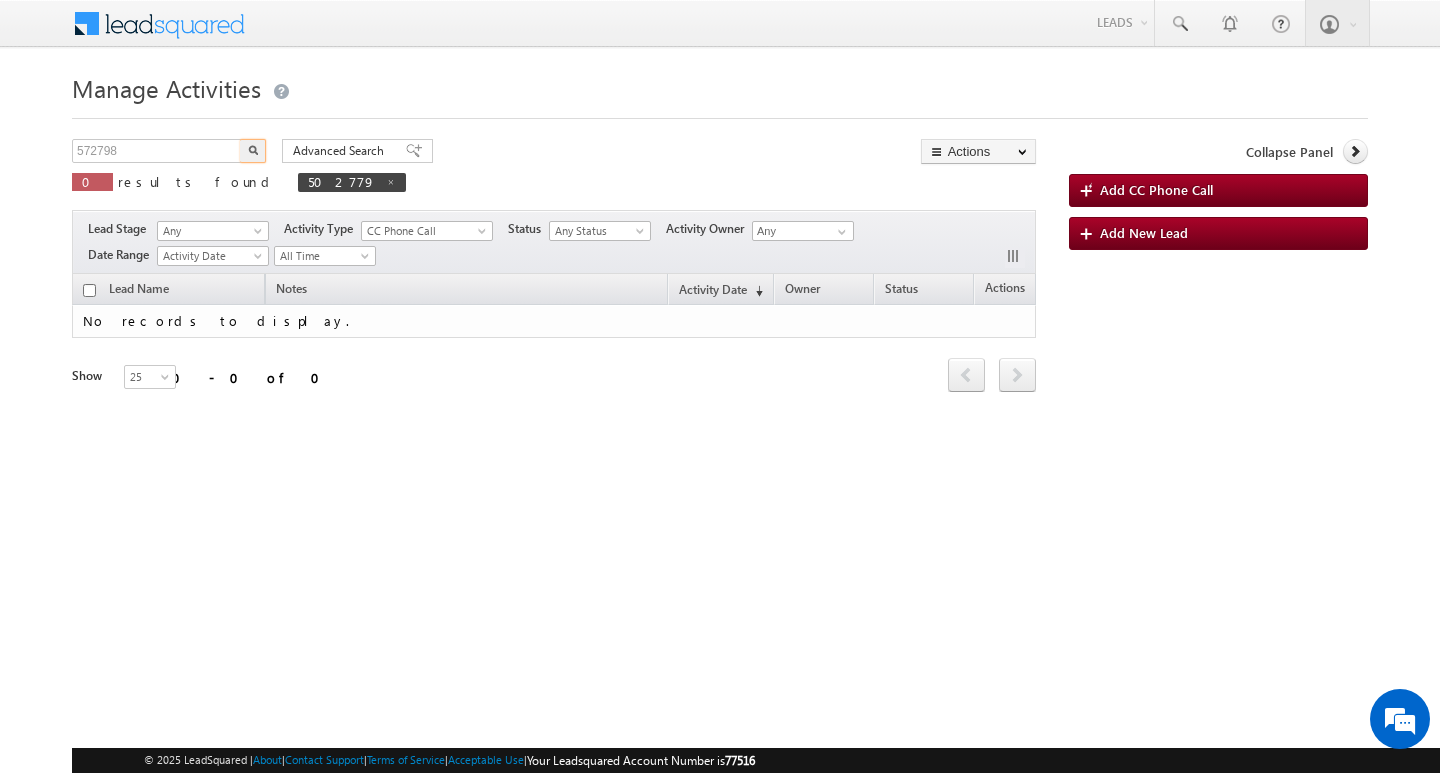 click at bounding box center (253, 151) 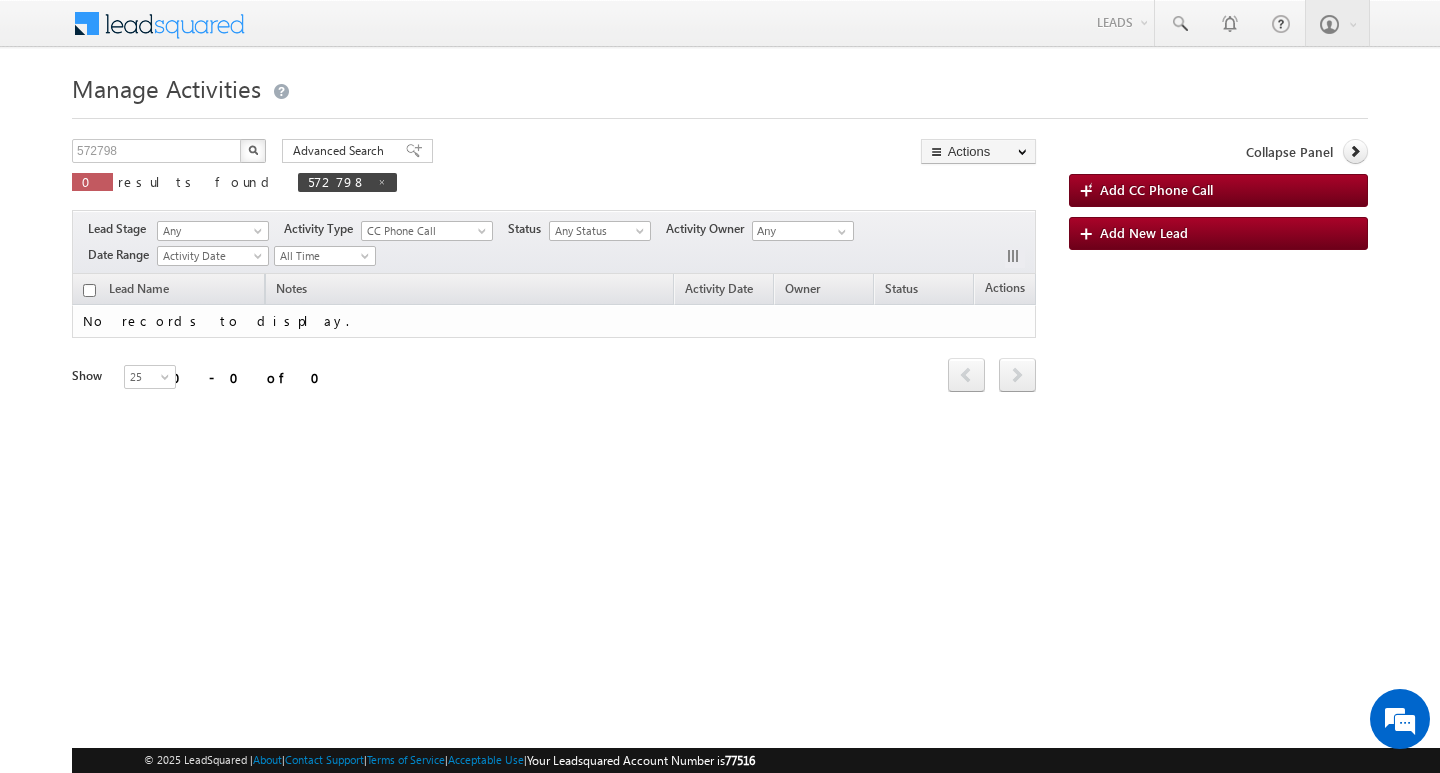 click at bounding box center [253, 151] 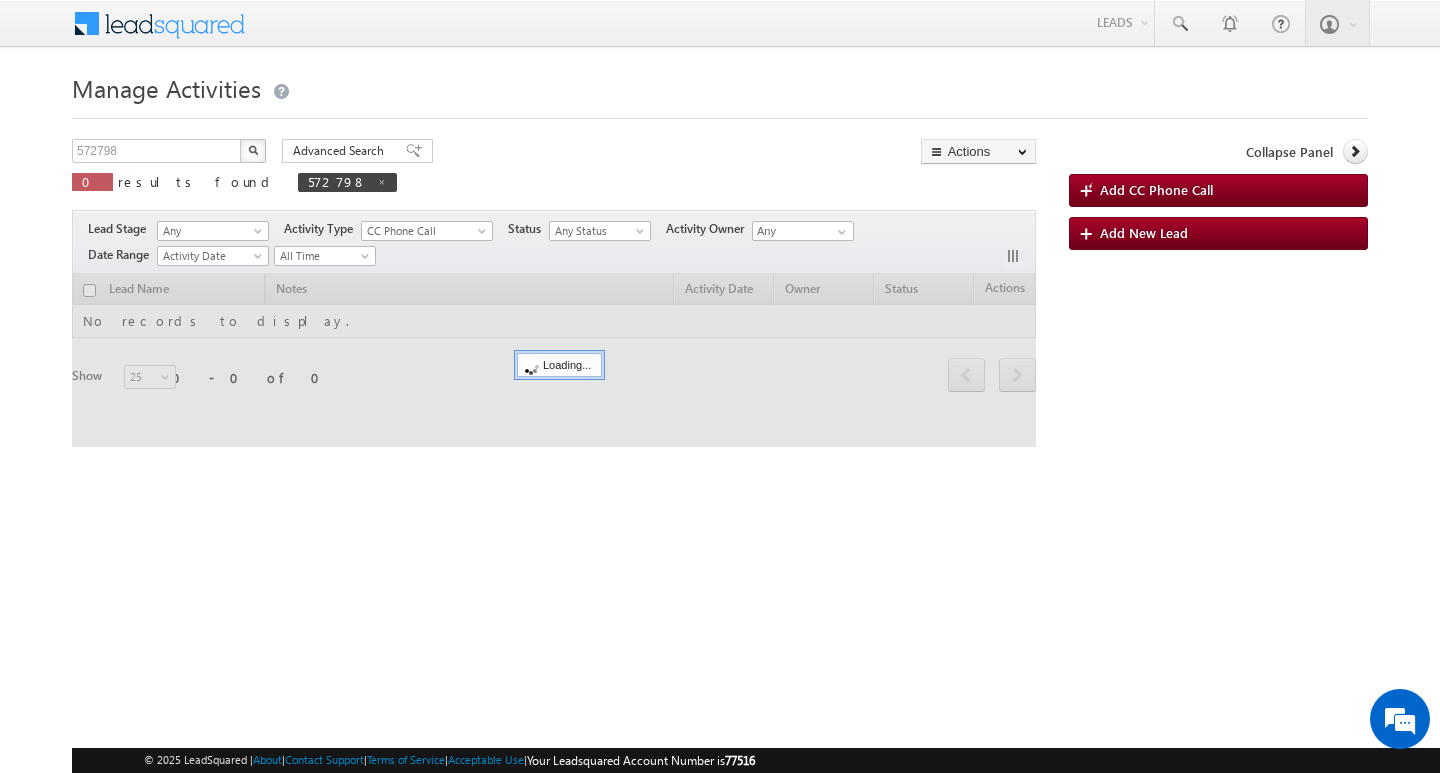 click at bounding box center [253, 151] 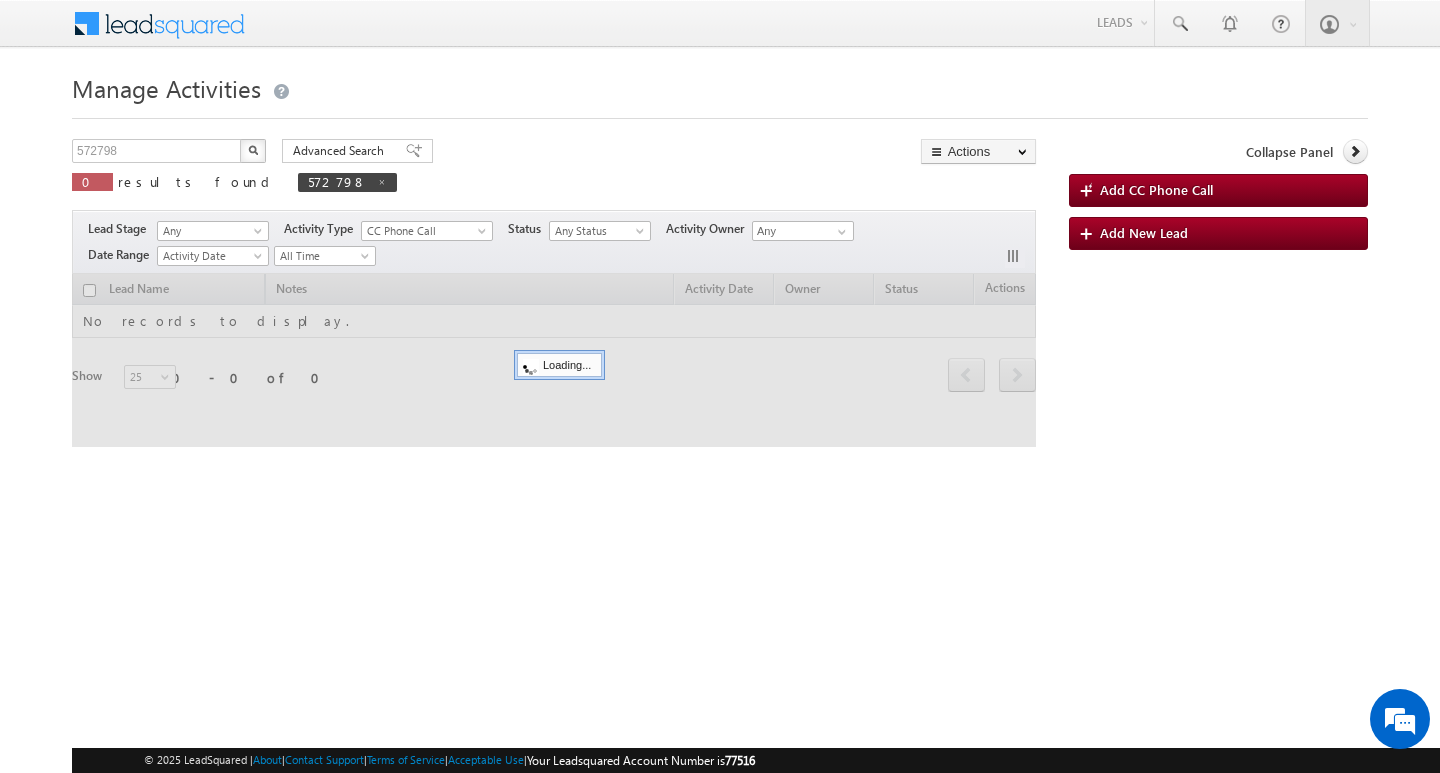 scroll, scrollTop: 0, scrollLeft: 0, axis: both 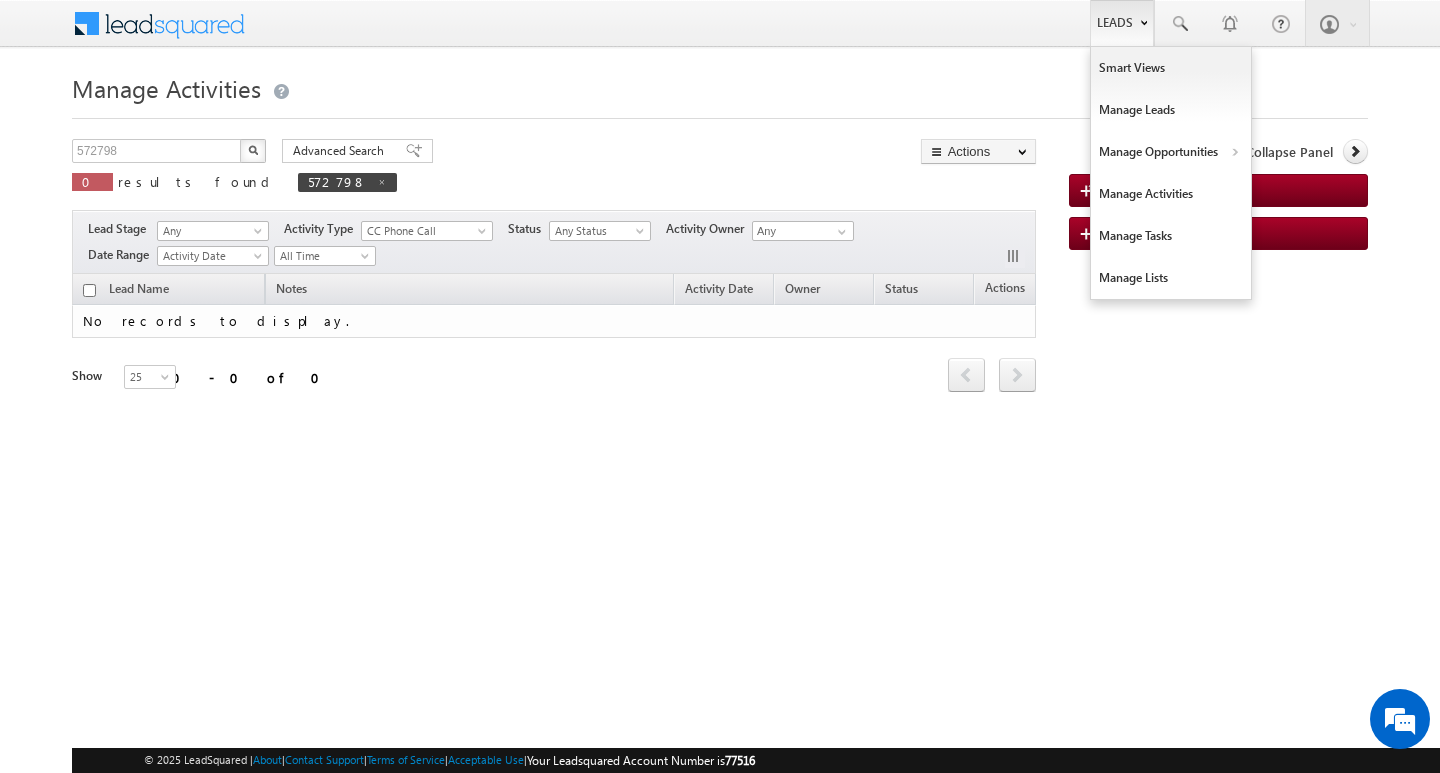click on "Leads" at bounding box center [1122, 23] 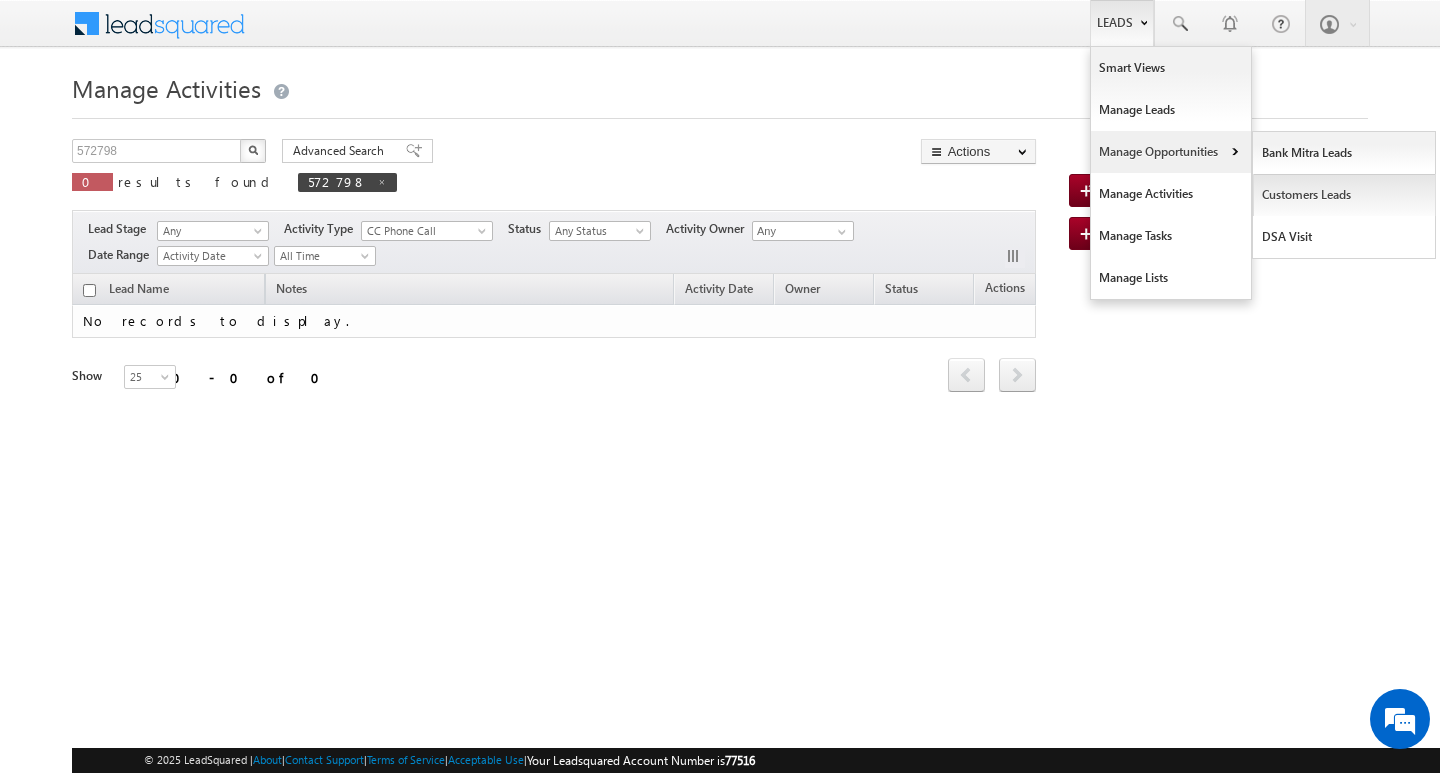 click on "Customers Leads" at bounding box center [1344, 195] 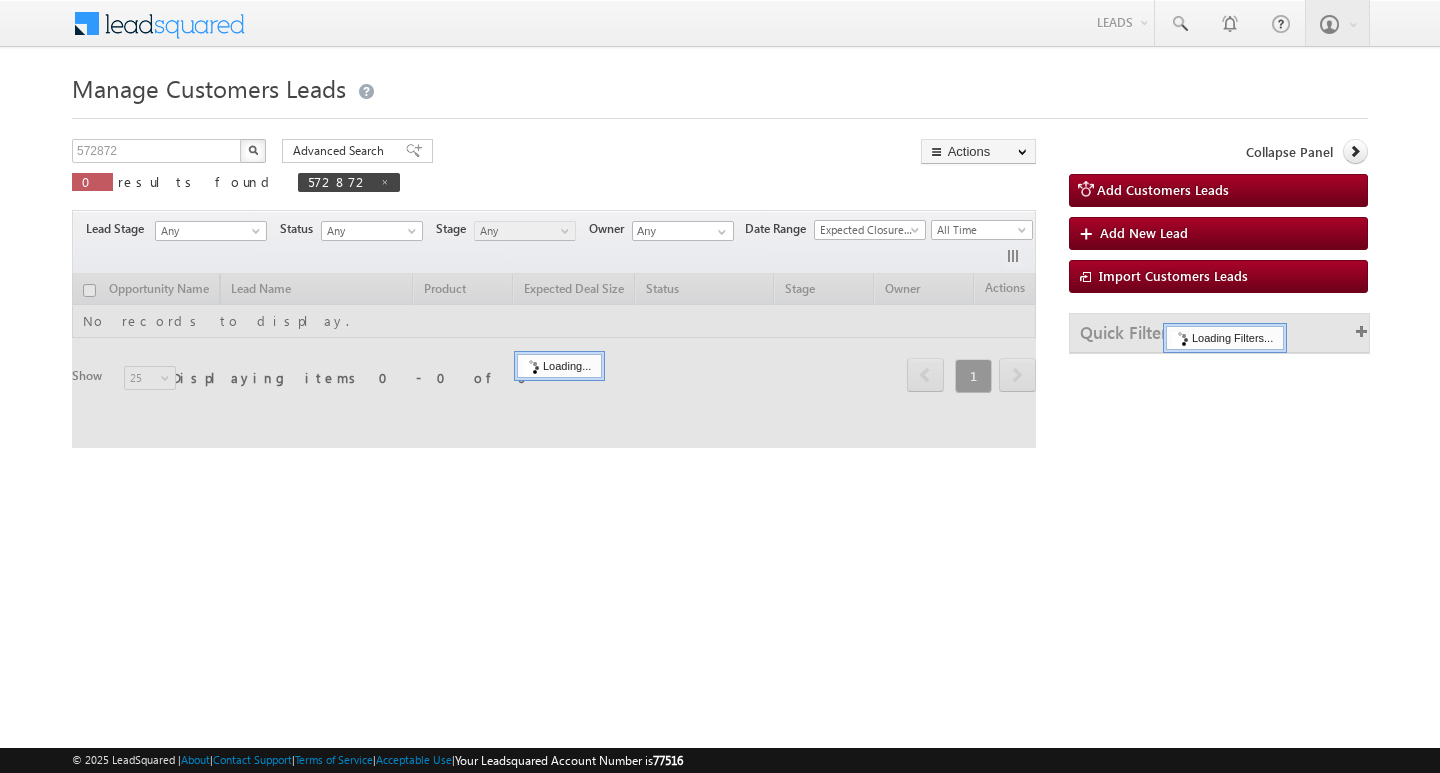 scroll, scrollTop: 0, scrollLeft: 0, axis: both 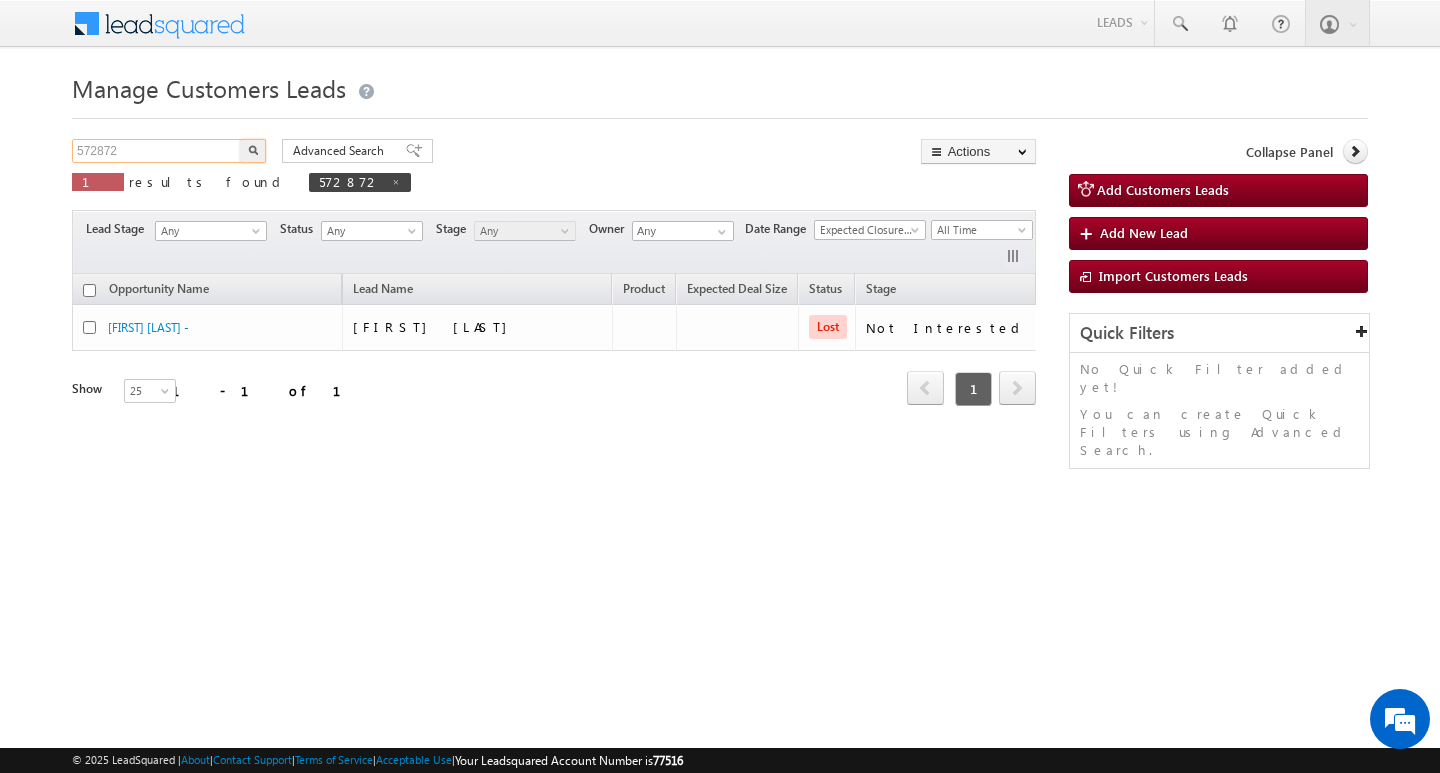 click on "572872" at bounding box center (157, 151) 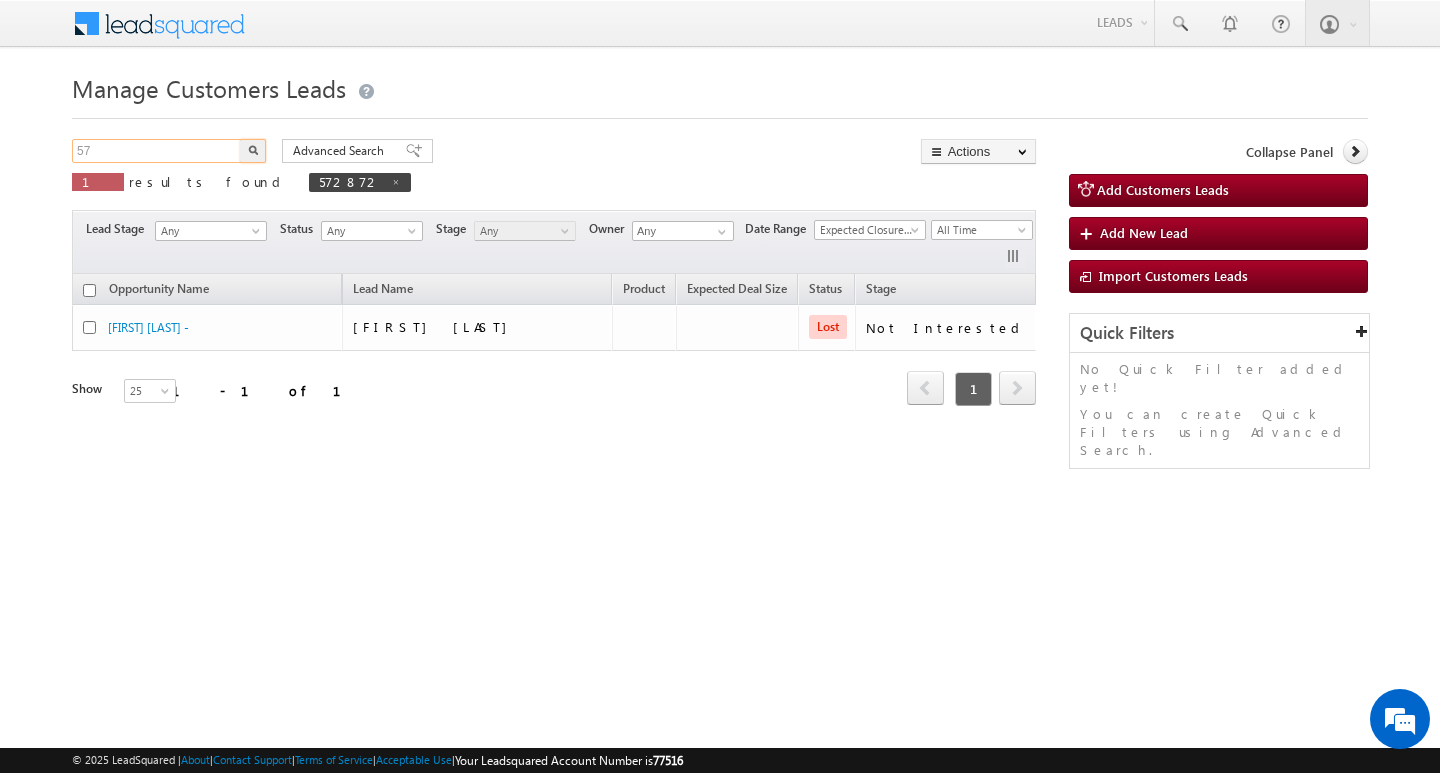 type on "5" 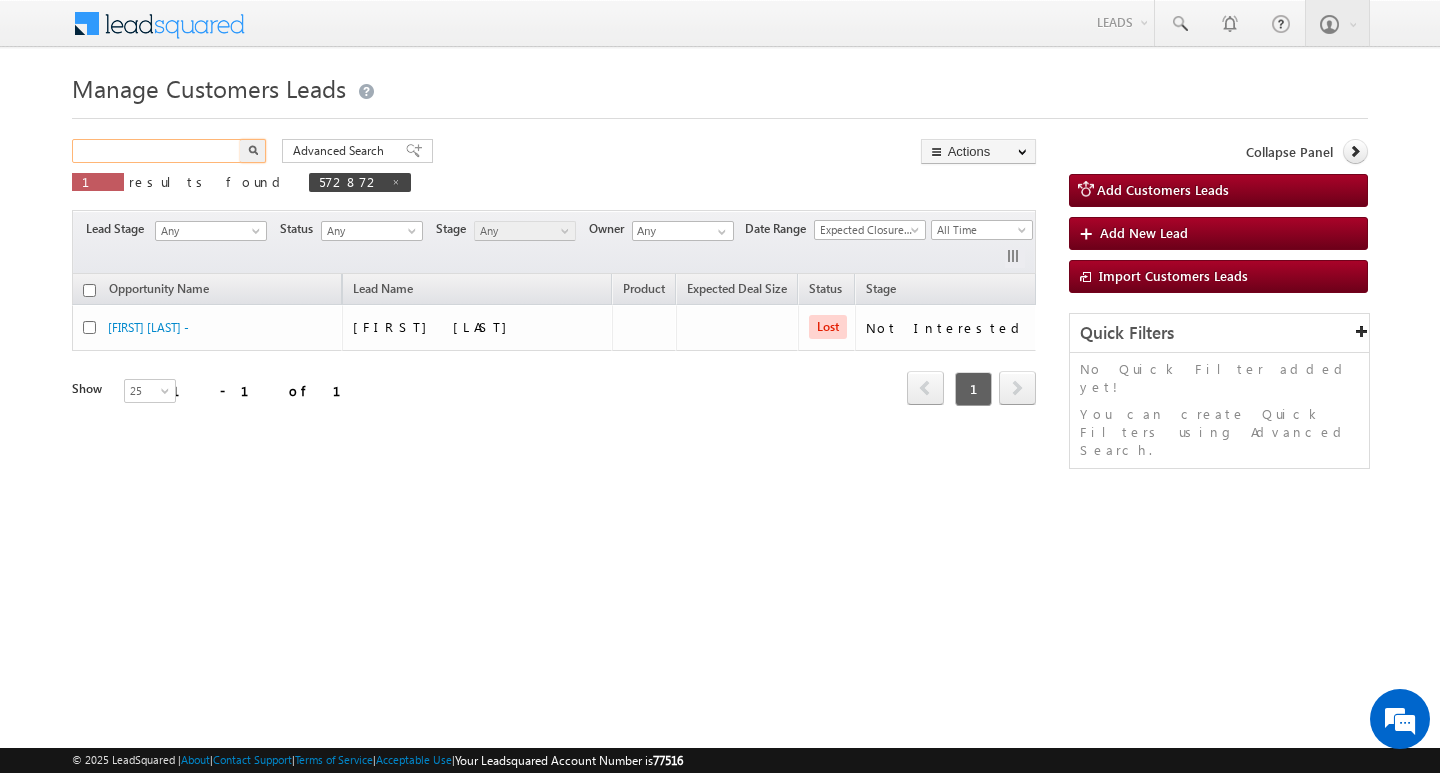 paste on "572798" 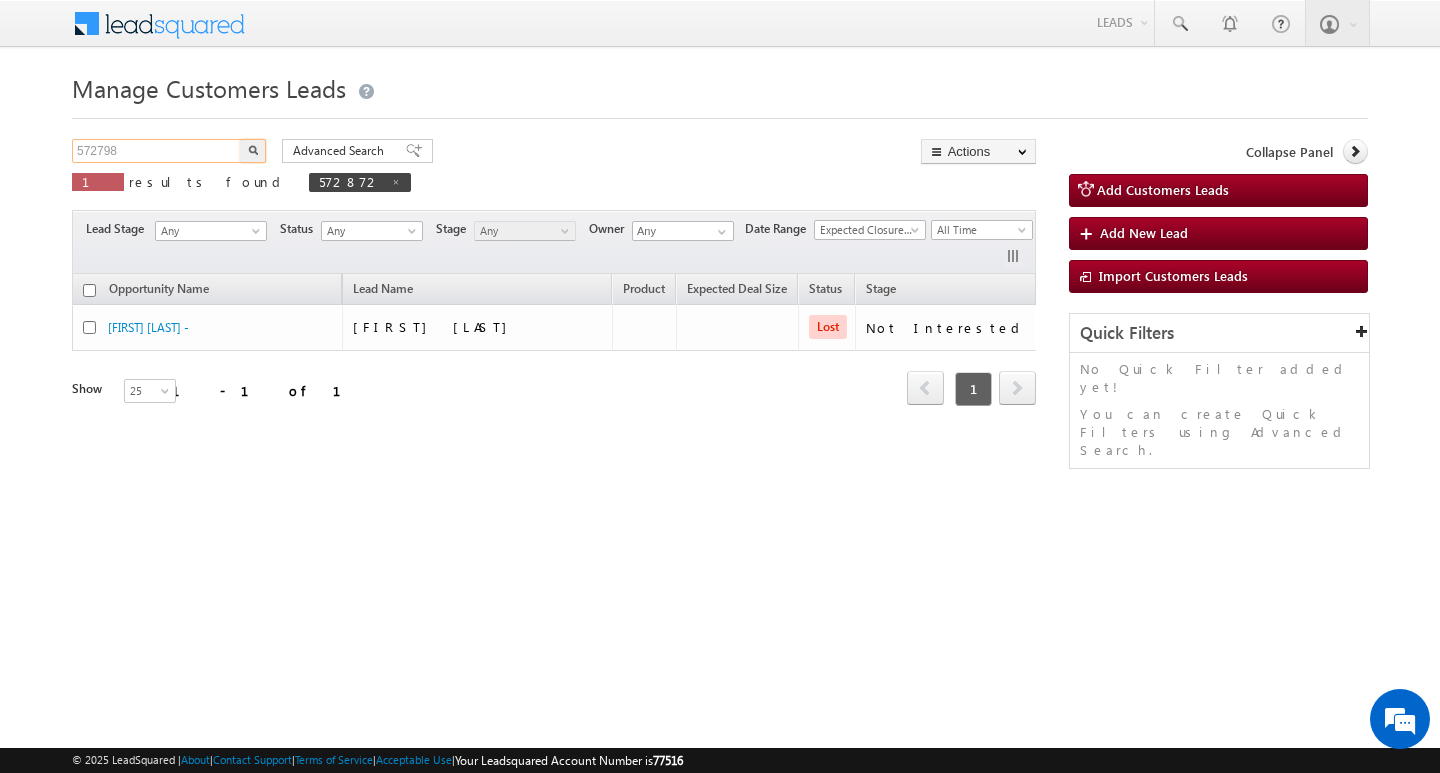 type on "572798" 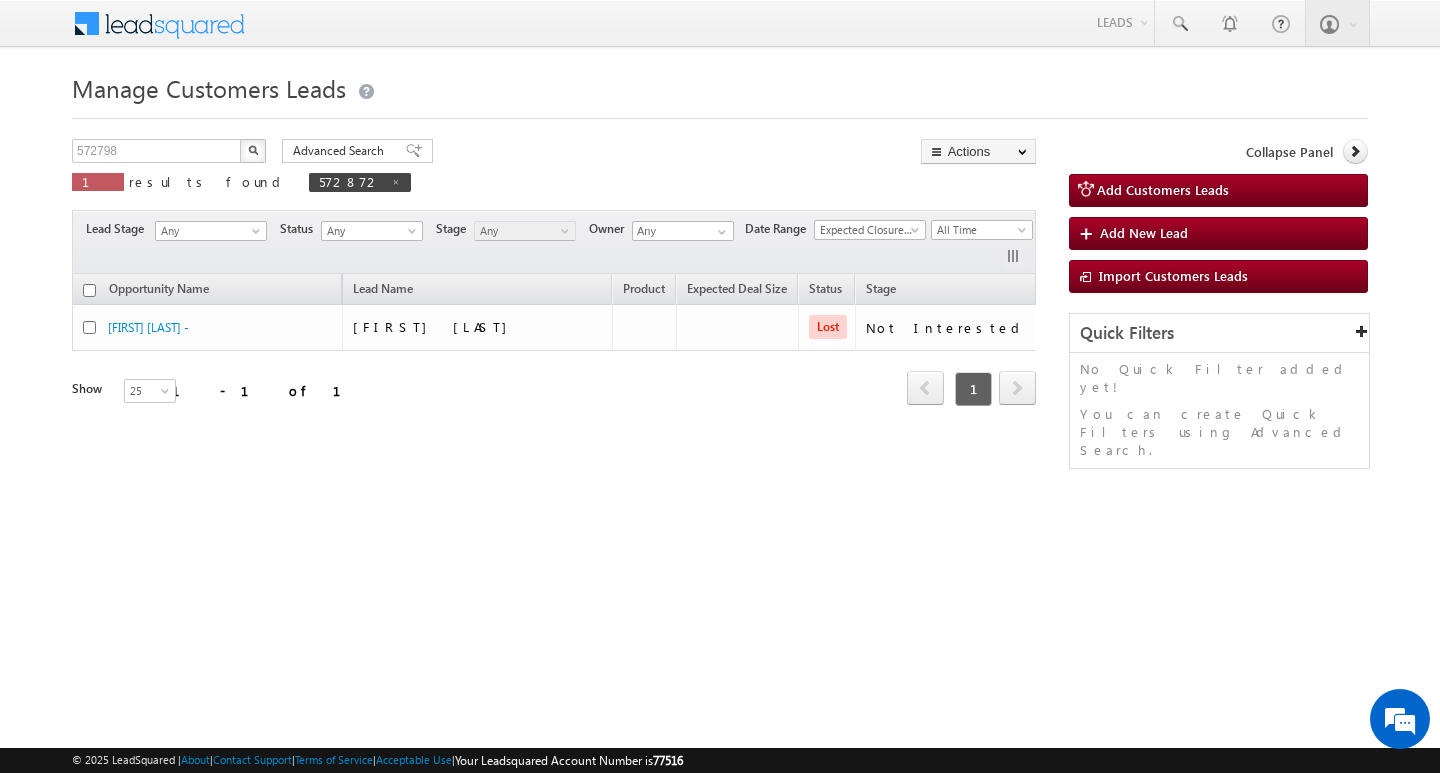 click at bounding box center (253, 151) 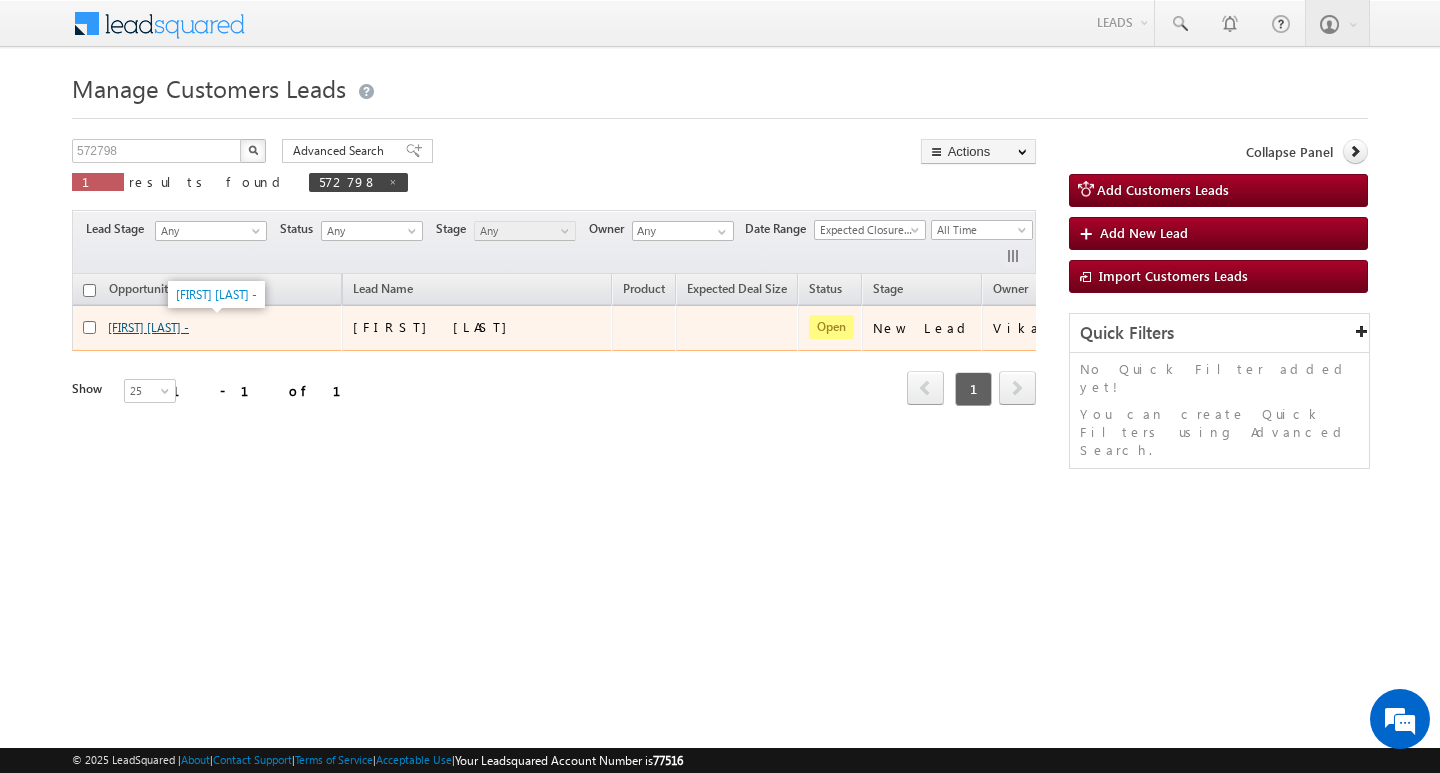 click on "[FIRST] [LAST]  -" at bounding box center (148, 327) 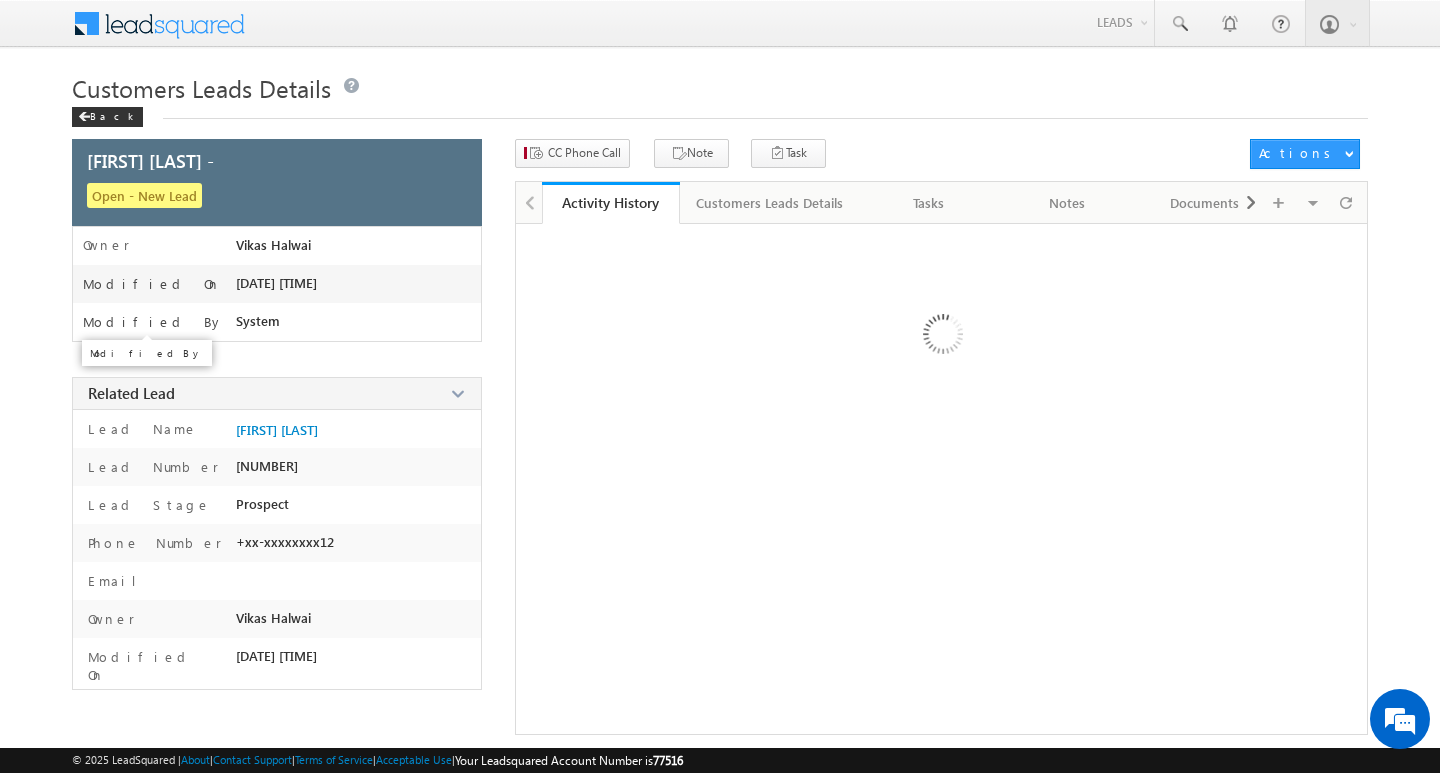scroll, scrollTop: 0, scrollLeft: 0, axis: both 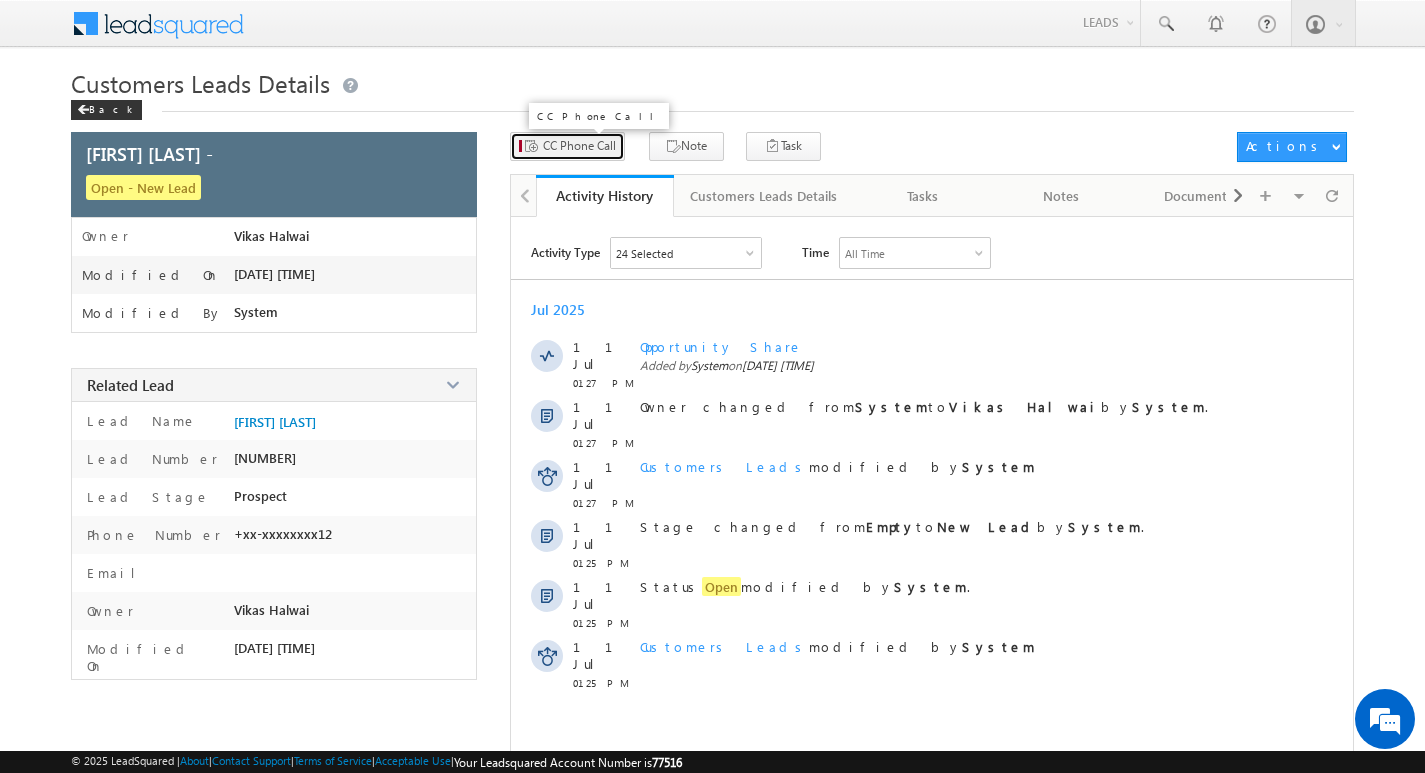 click on "CC Phone Call" at bounding box center (567, 146) 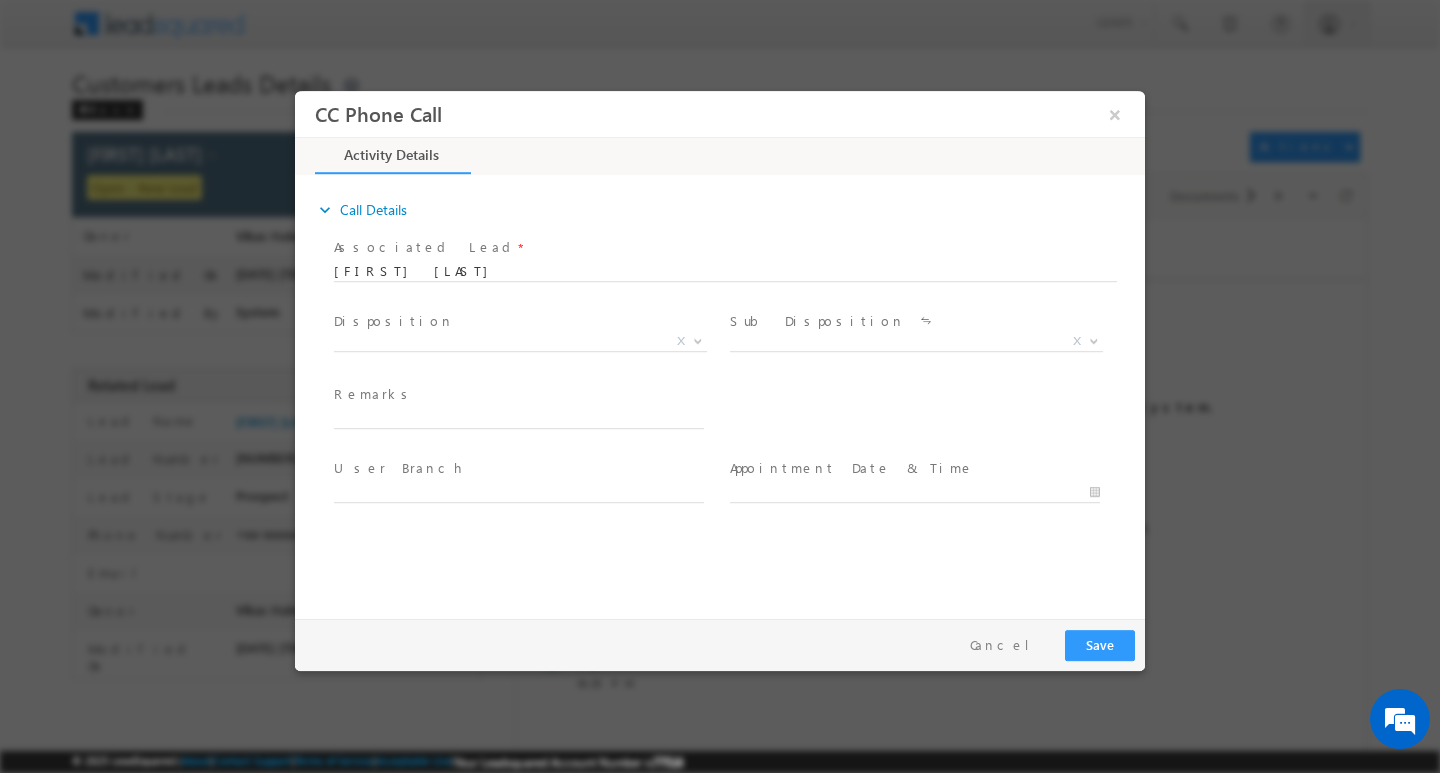 scroll, scrollTop: 0, scrollLeft: 0, axis: both 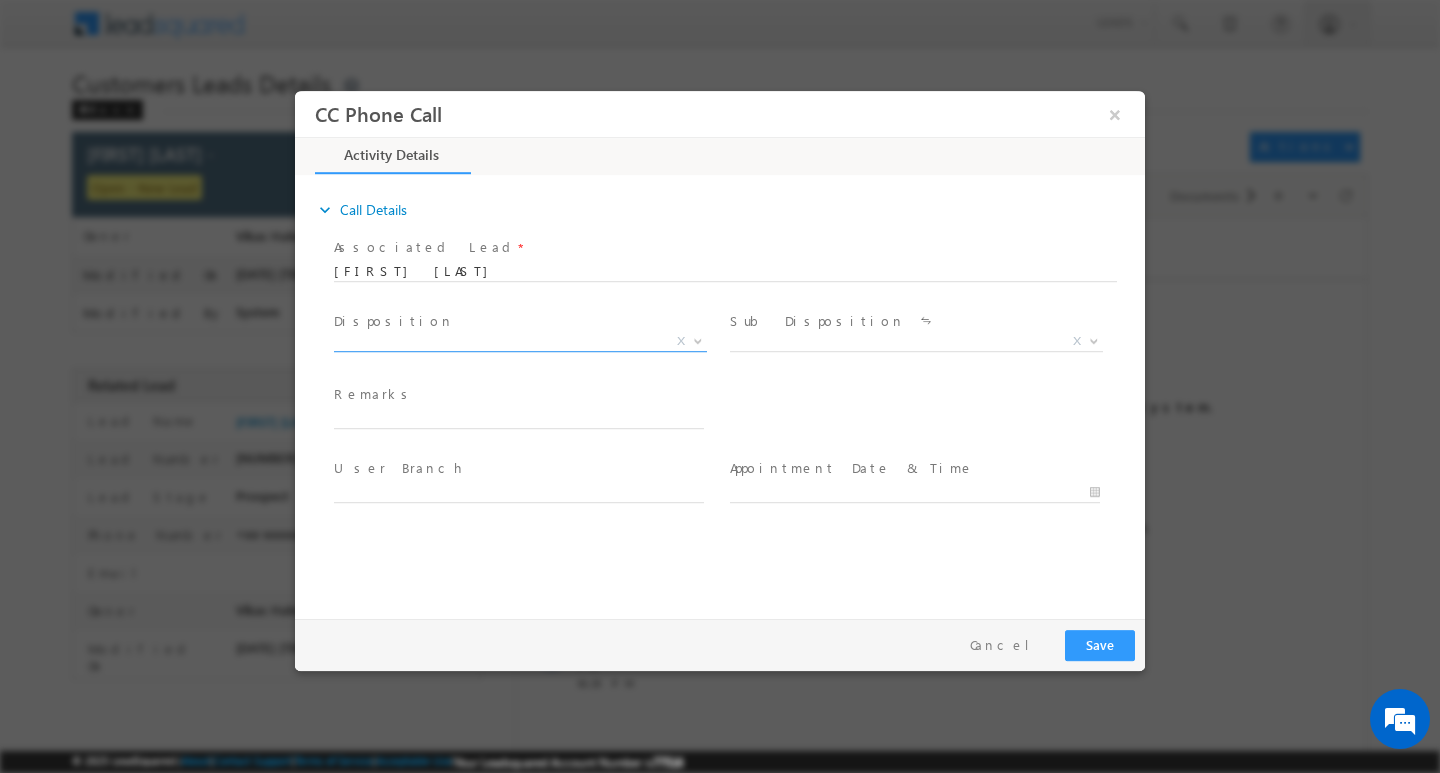 click at bounding box center (696, 340) 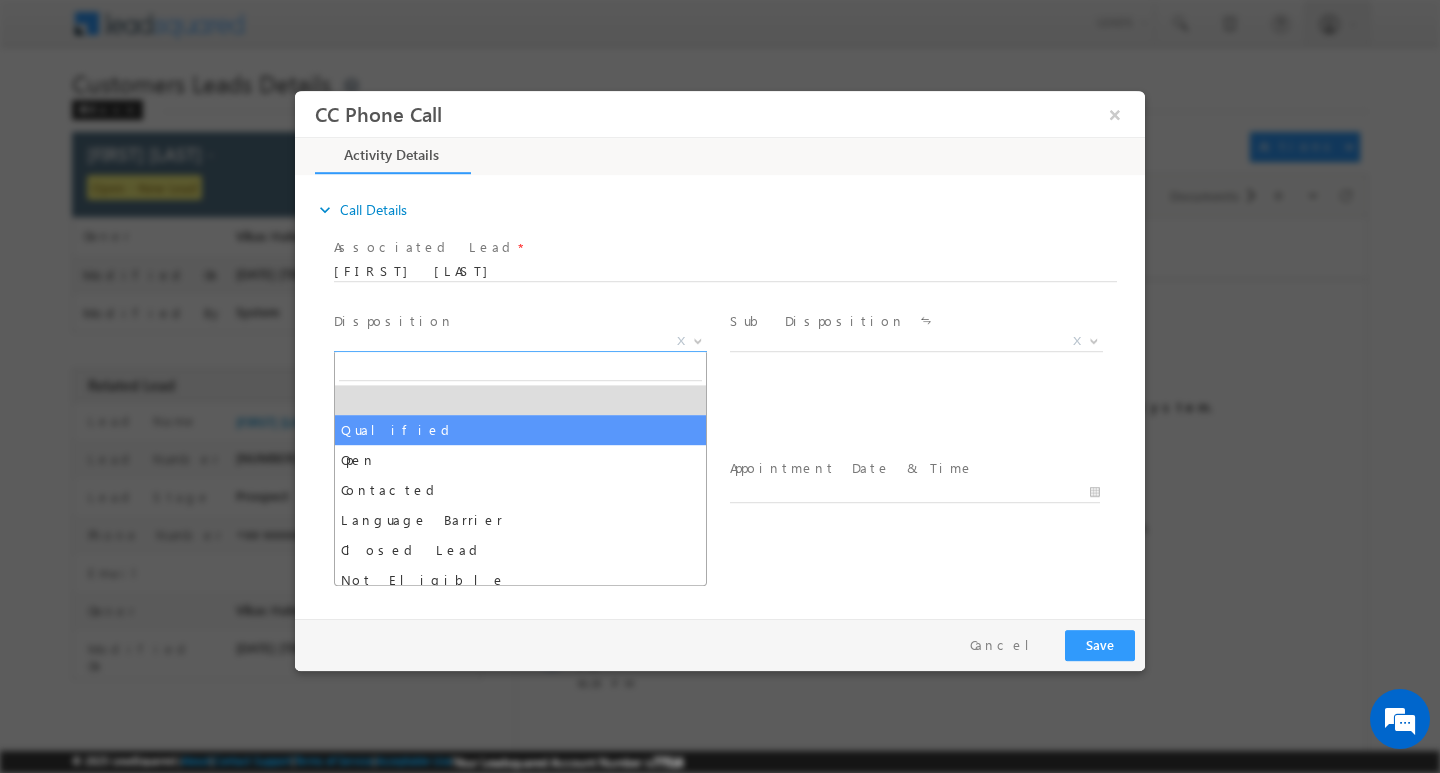select on "Qualified" 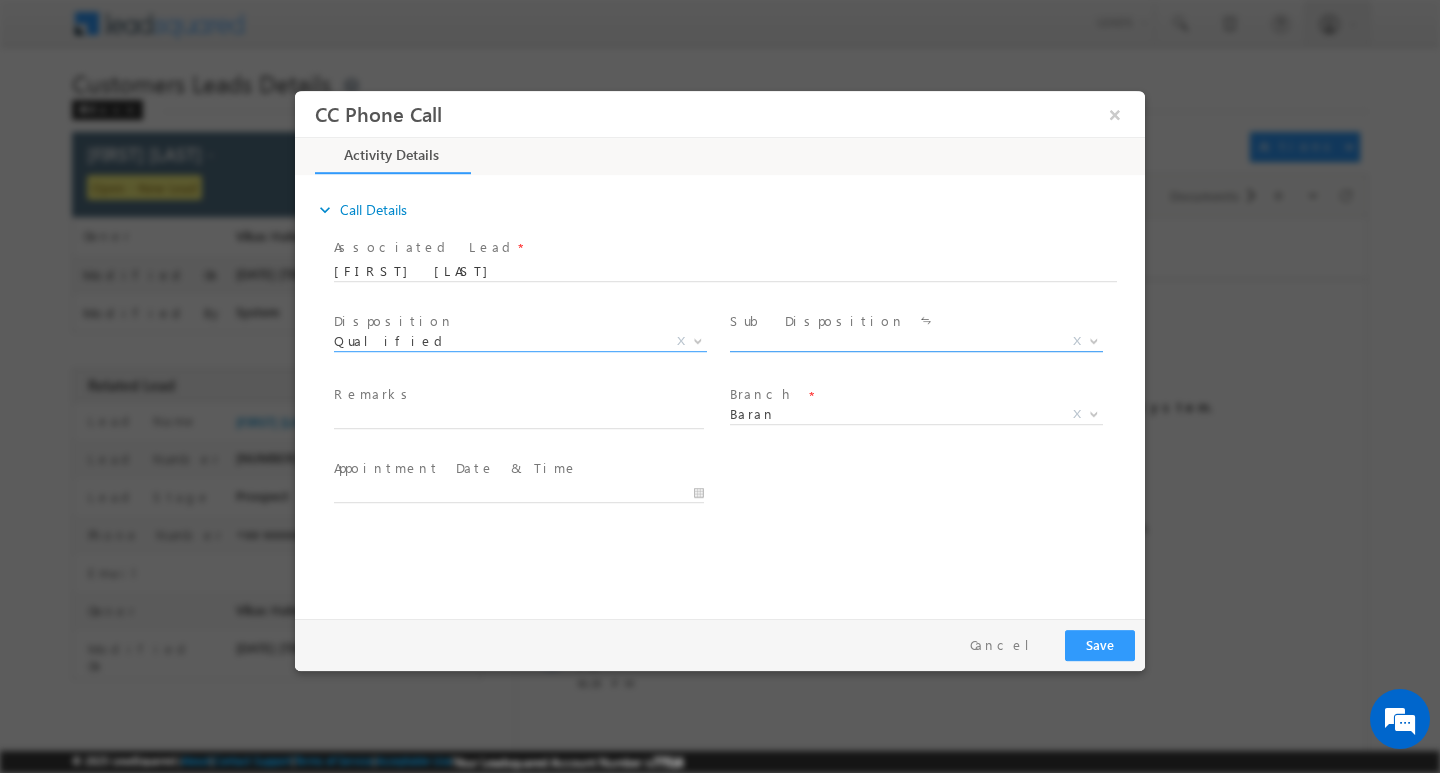click at bounding box center [1094, 339] 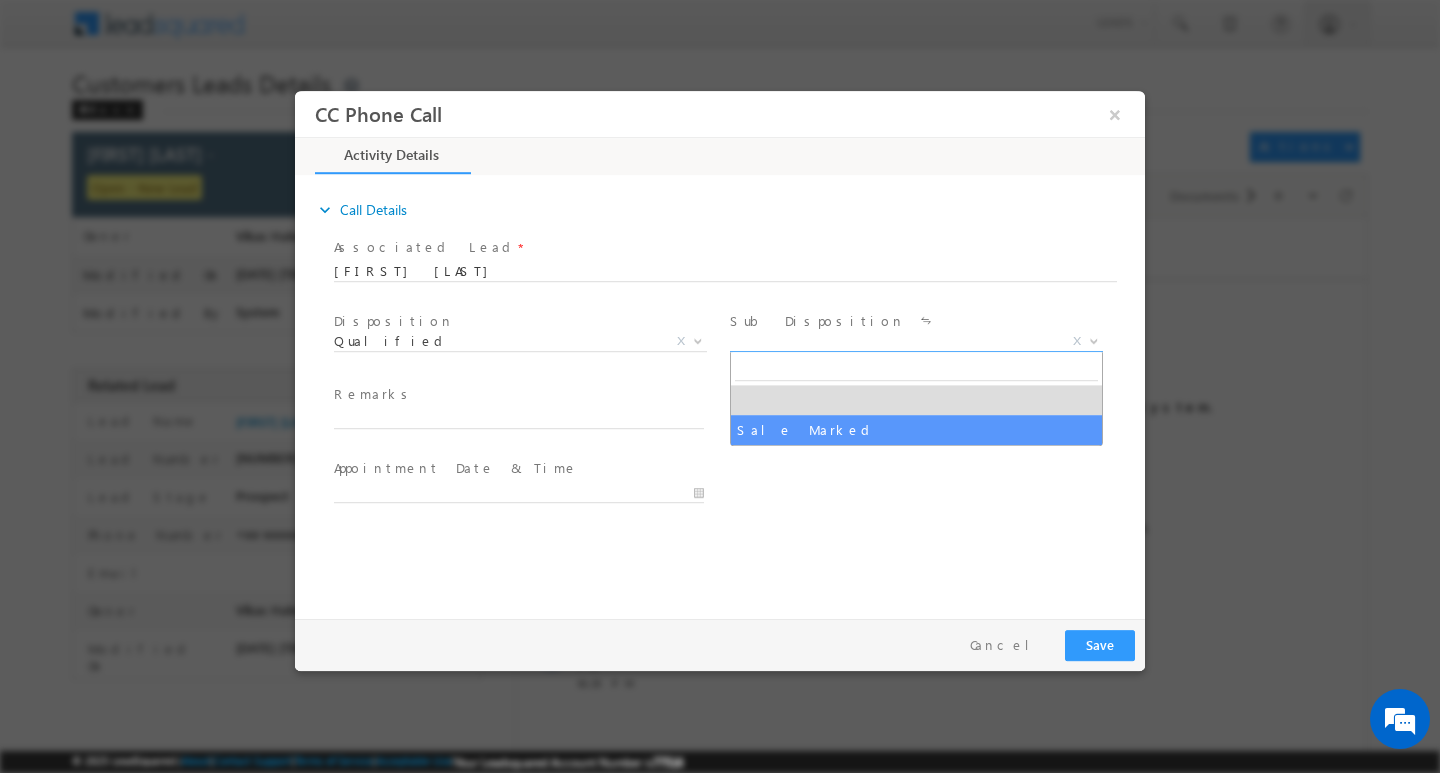 select on "Sale Marked" 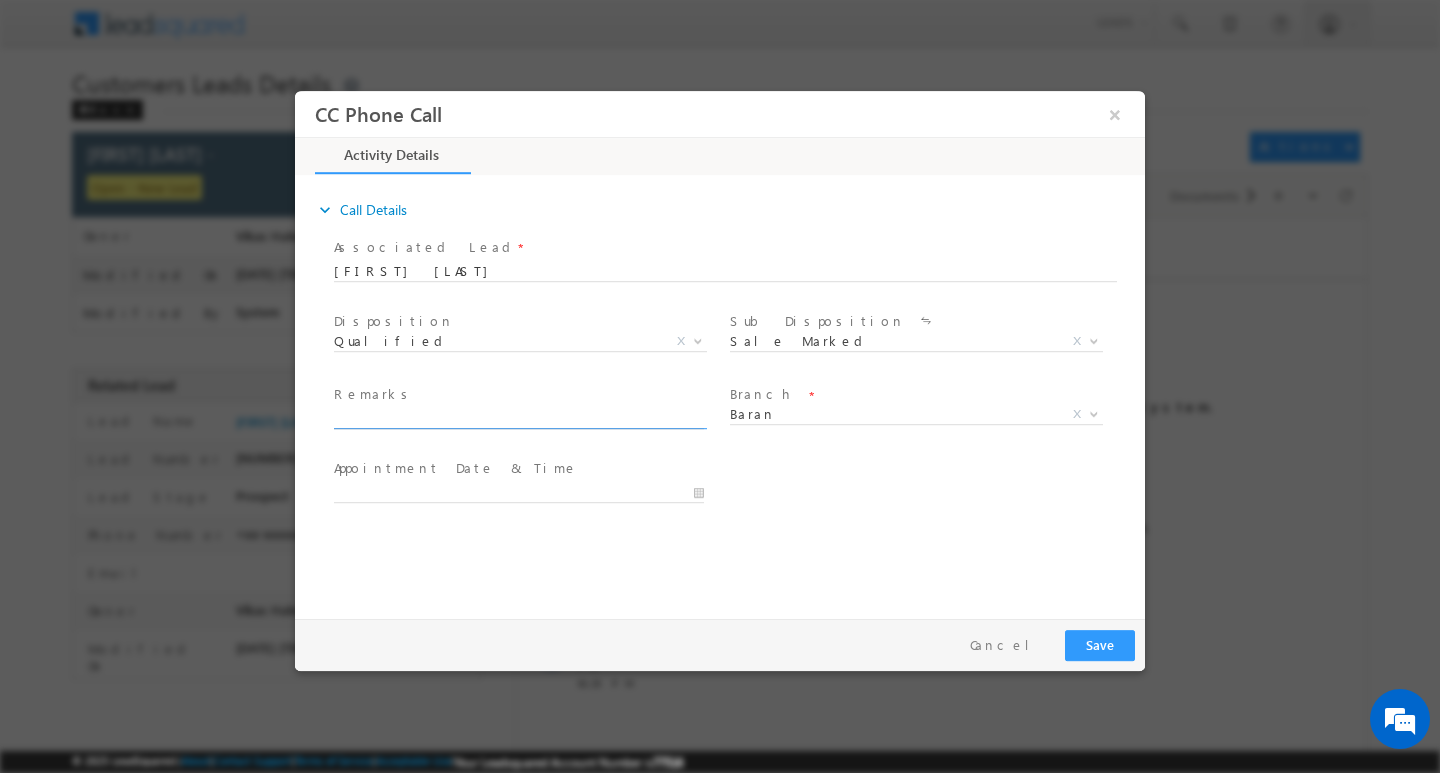 click at bounding box center (519, 418) 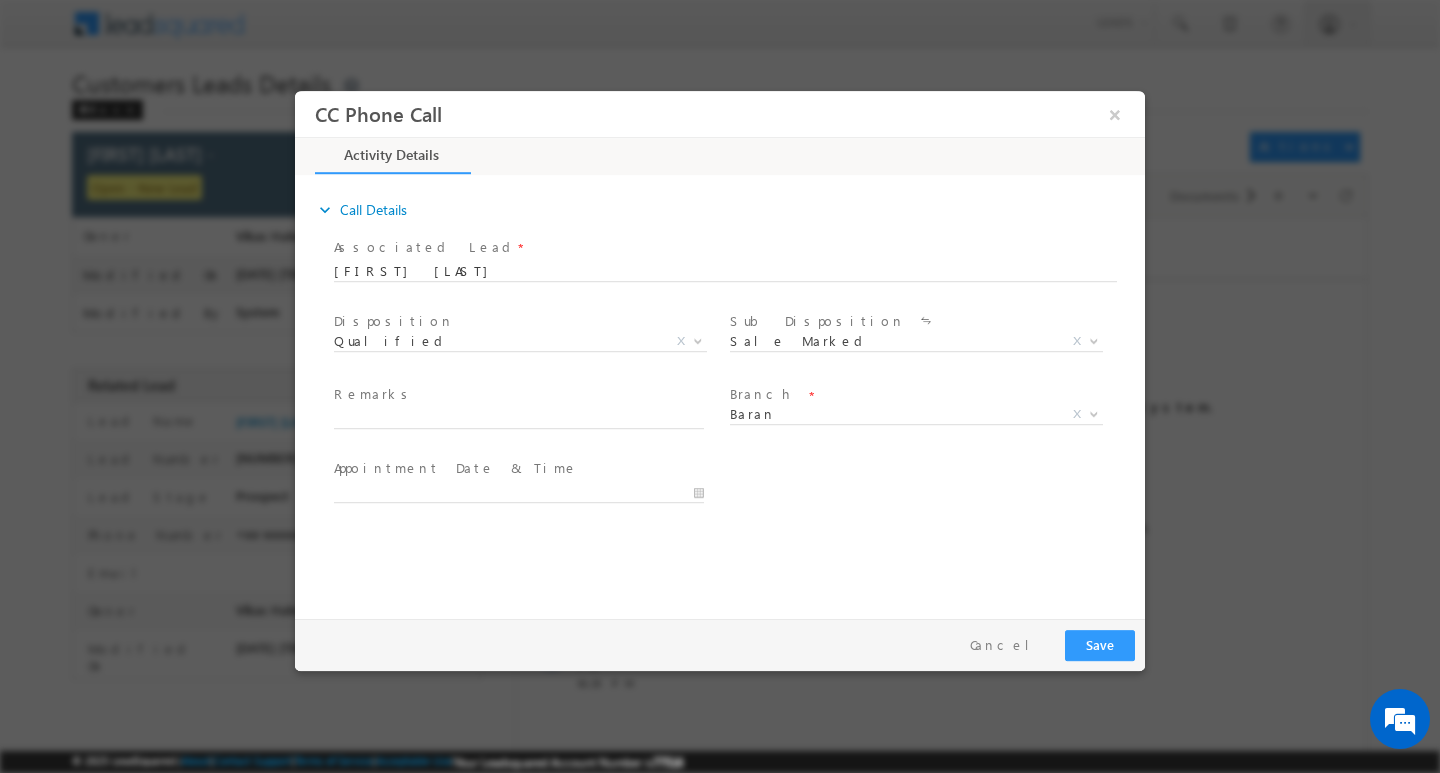 click at bounding box center (528, 491) 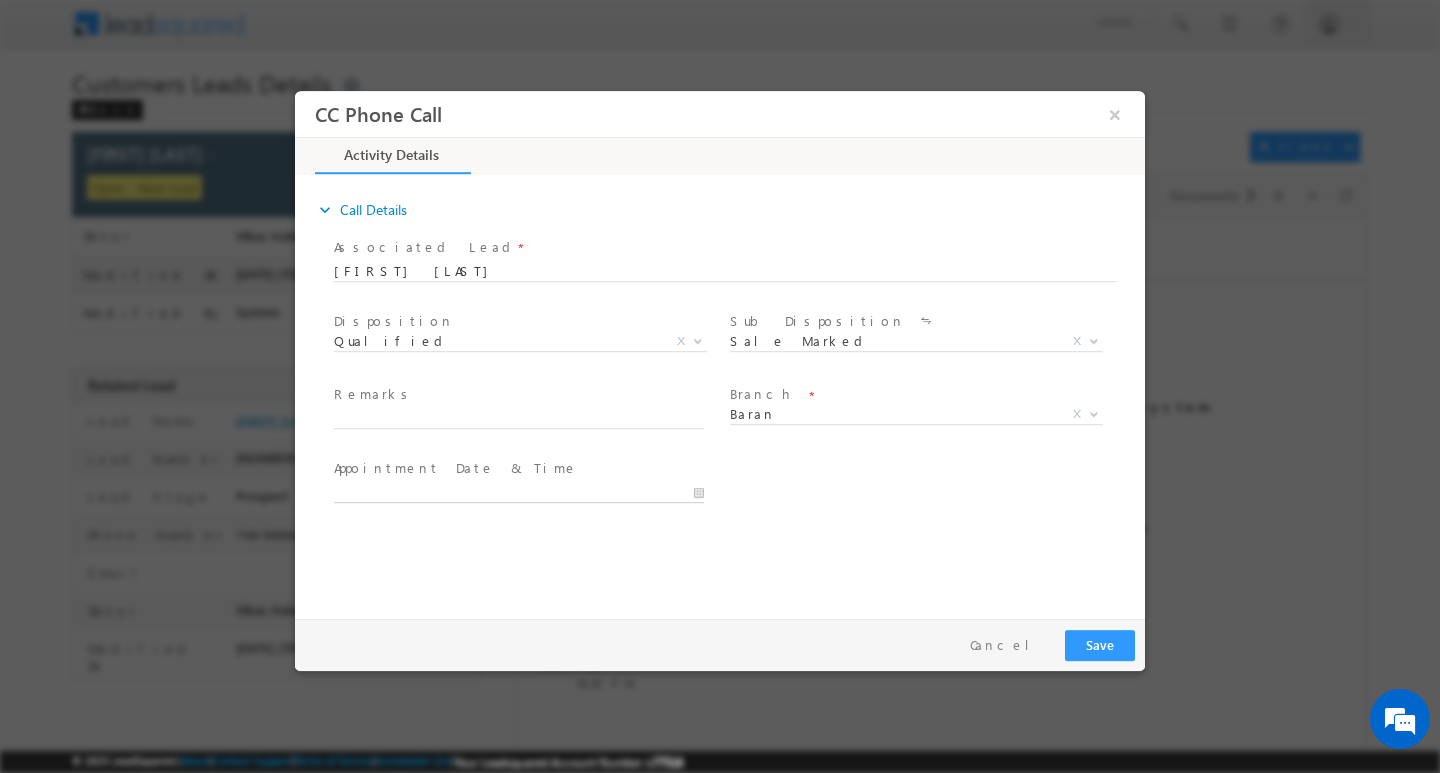 type on "[DATE] [TIME]" 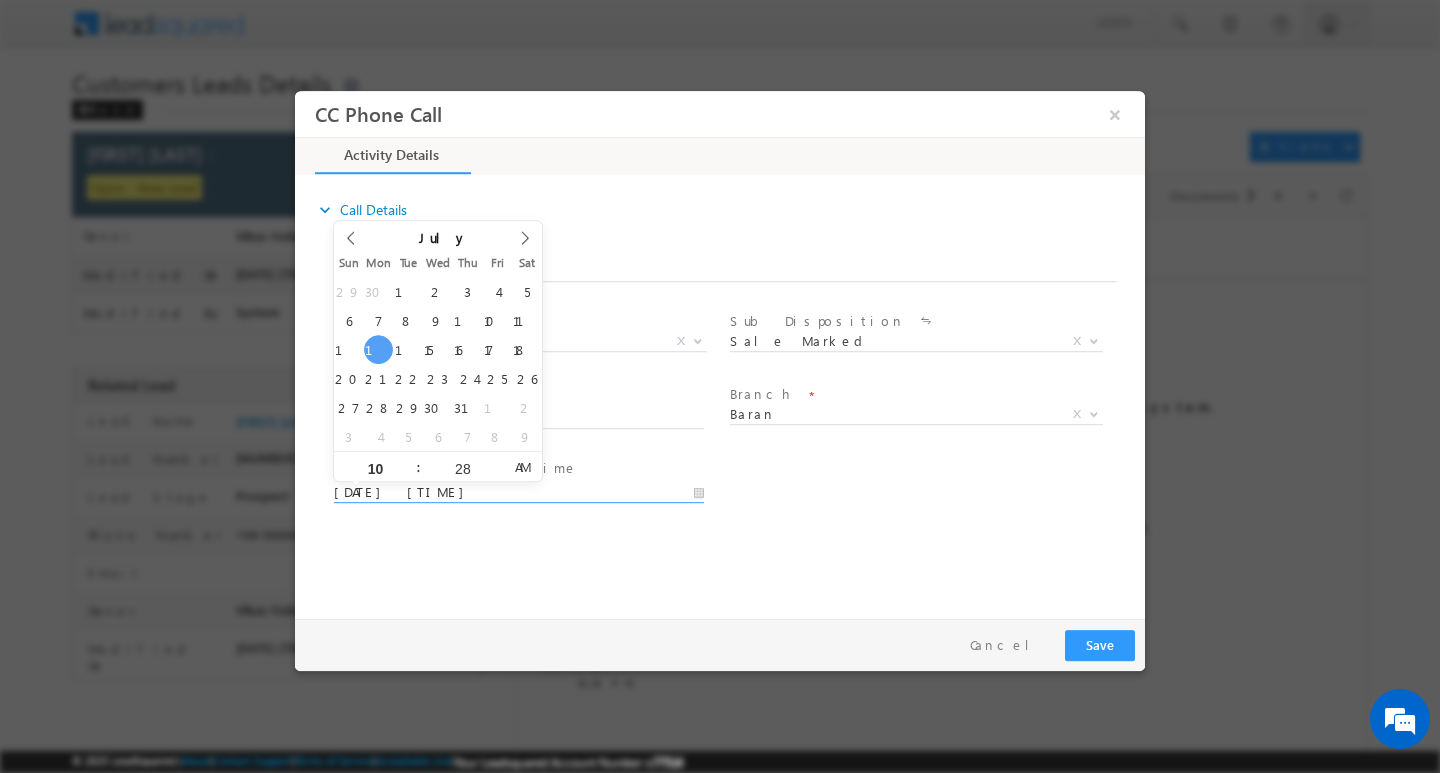 click on "[DATE] [TIME]" at bounding box center [519, 492] 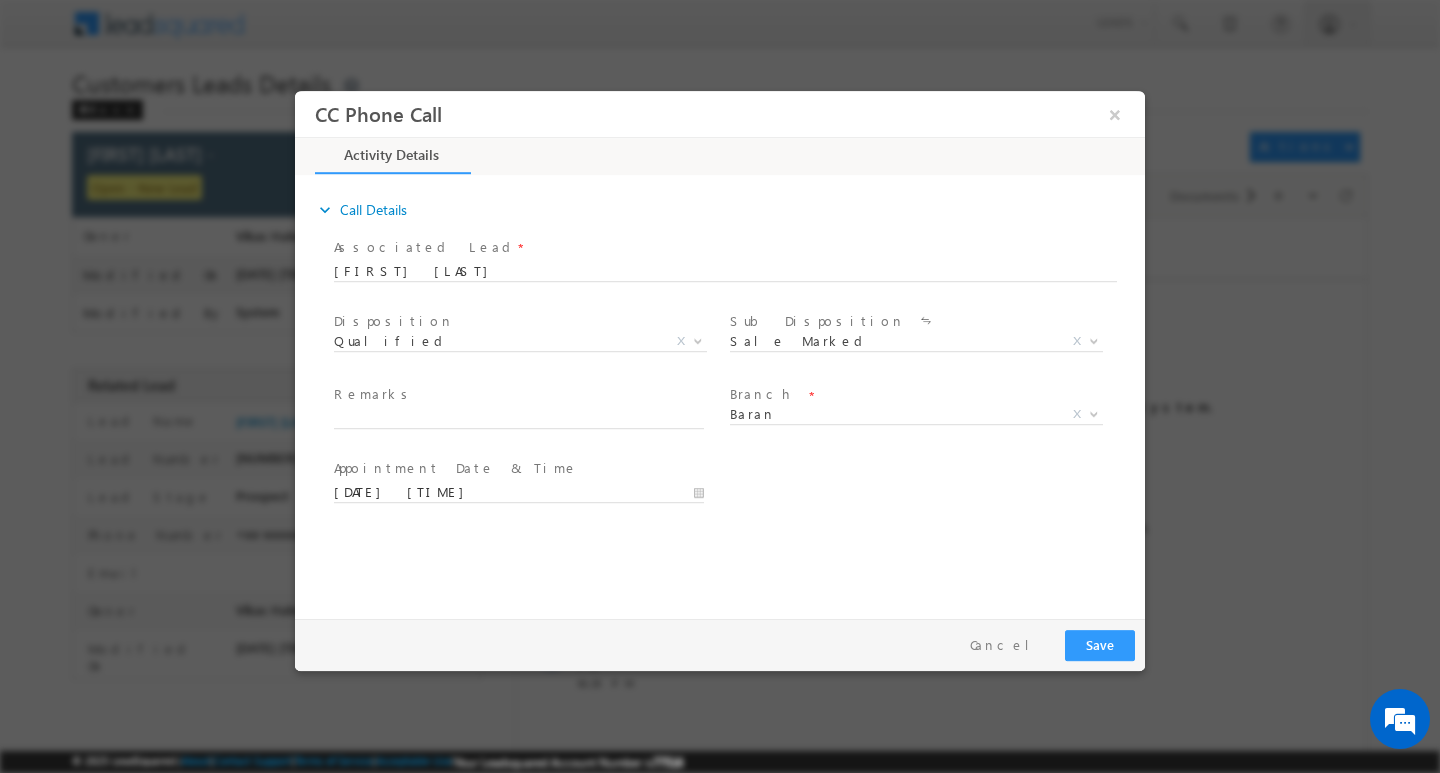 click on "Remarks
*" at bounding box center [528, 407] 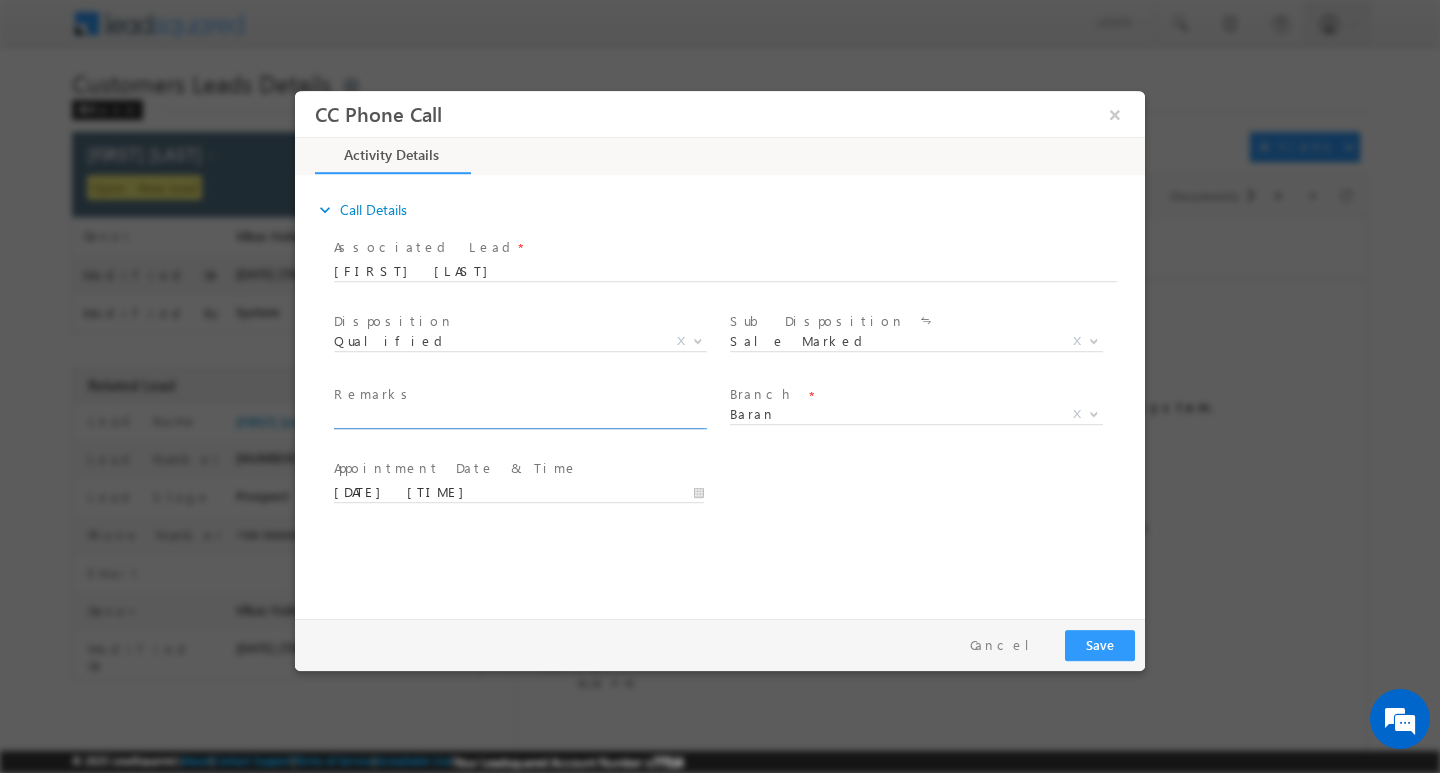 click at bounding box center [519, 418] 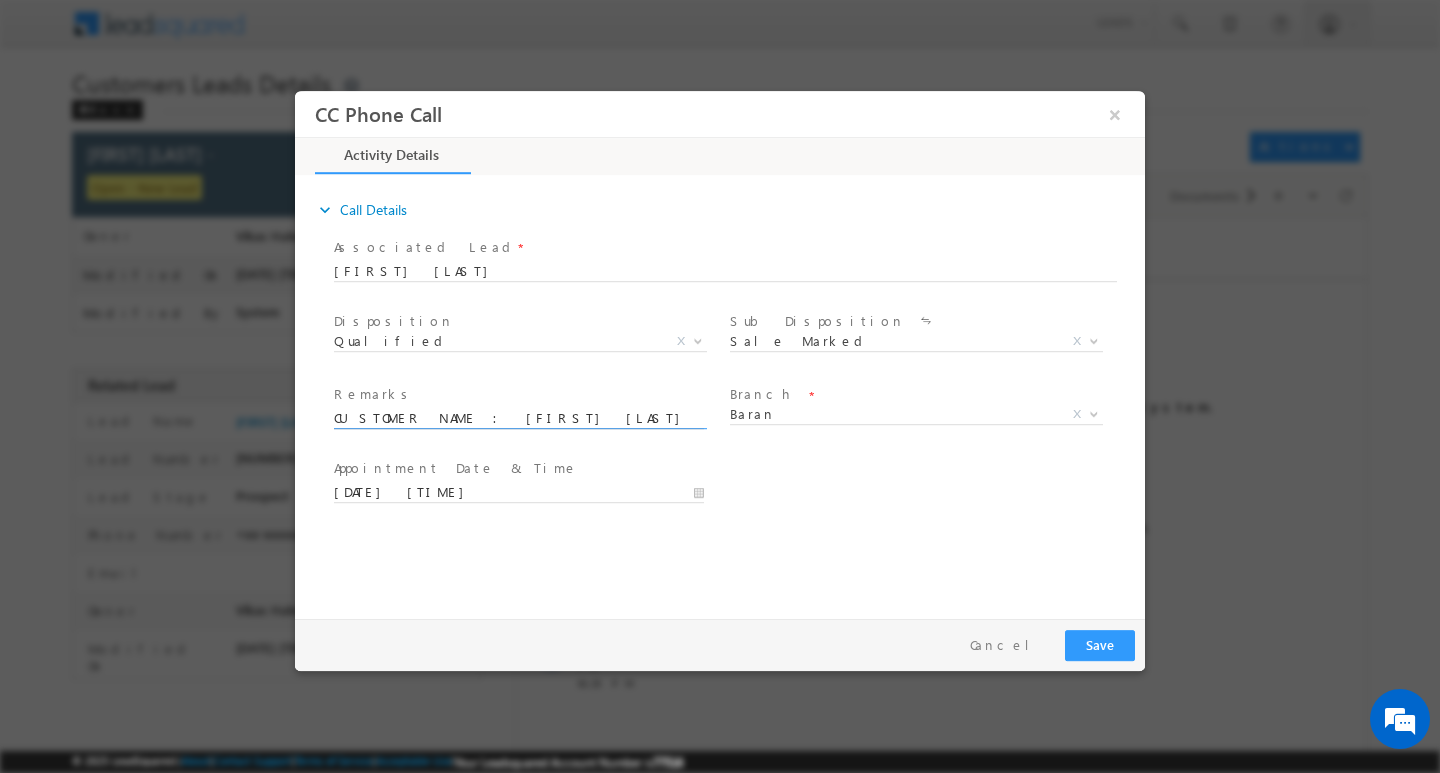 scroll, scrollTop: 0, scrollLeft: 980, axis: horizontal 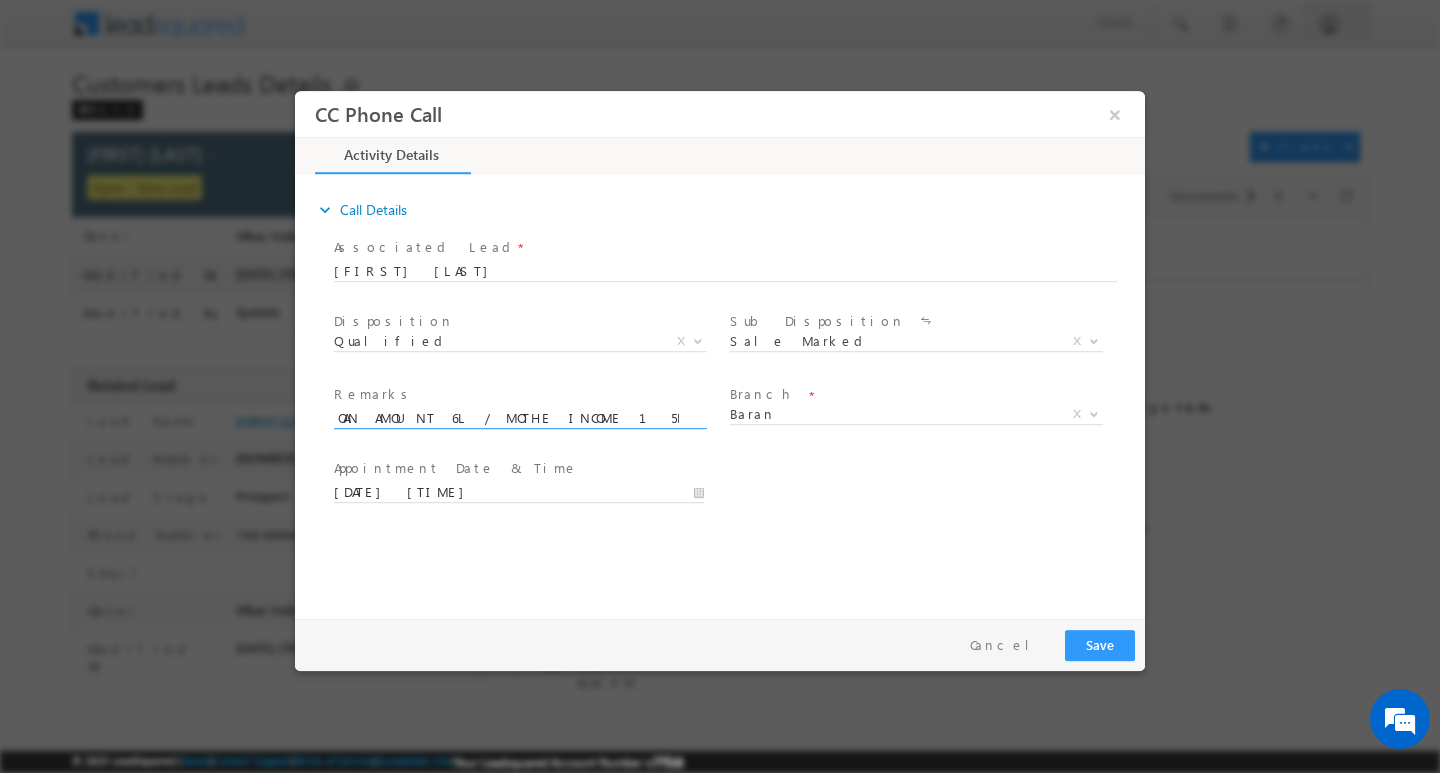 type on "CUSTOMER NAME : [FIRST] [LAST] : AG:[AGE]/ B / MILKA/ SELF EMPLOYED : LOAN TYPE BT / LOAN AMOUNT 6L / MOTHE INCOME 15K /WORK EXPERI / 6Y/ ADD: JAQLI PURA KOTAPAR PANCHAITA / PINCOD3E / [PINCODE]/ PROPERTY TY" 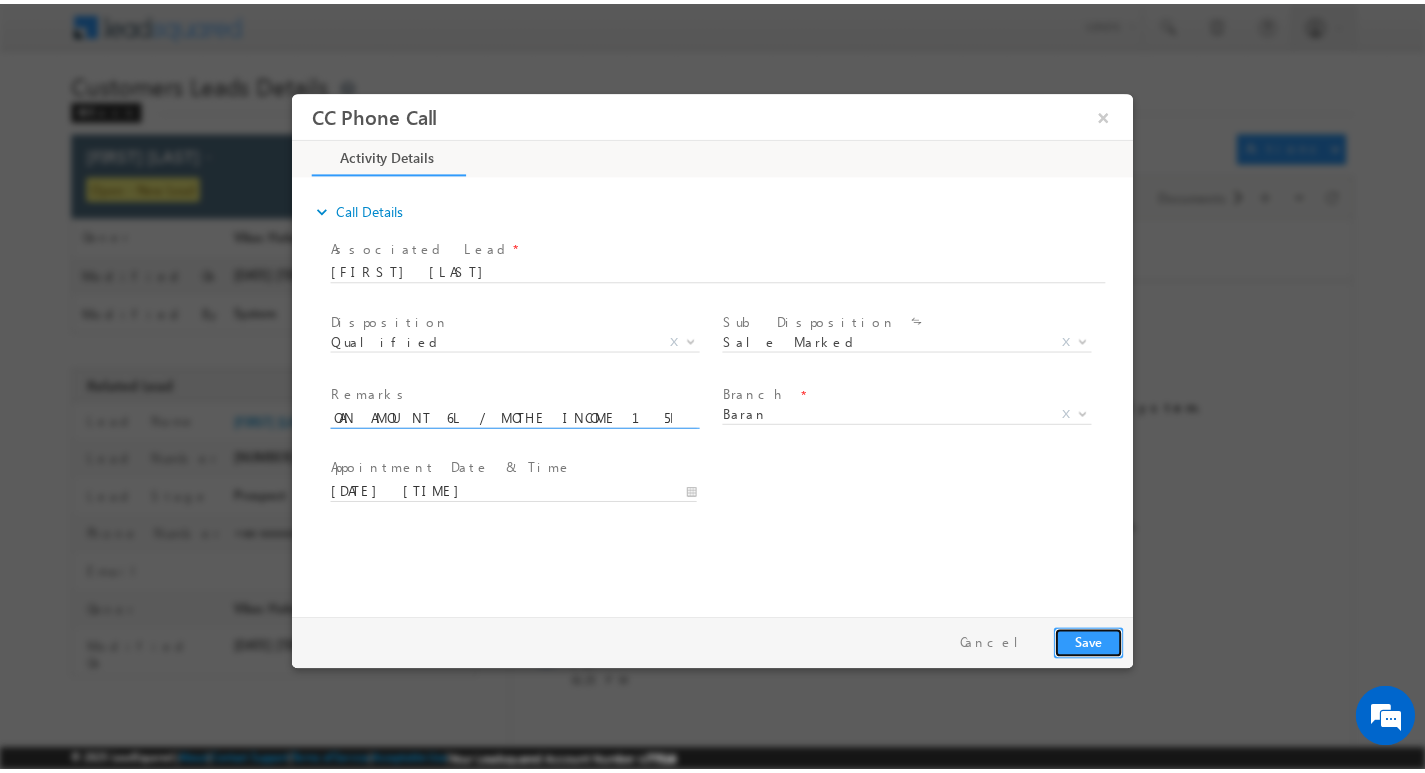 scroll, scrollTop: 0, scrollLeft: 0, axis: both 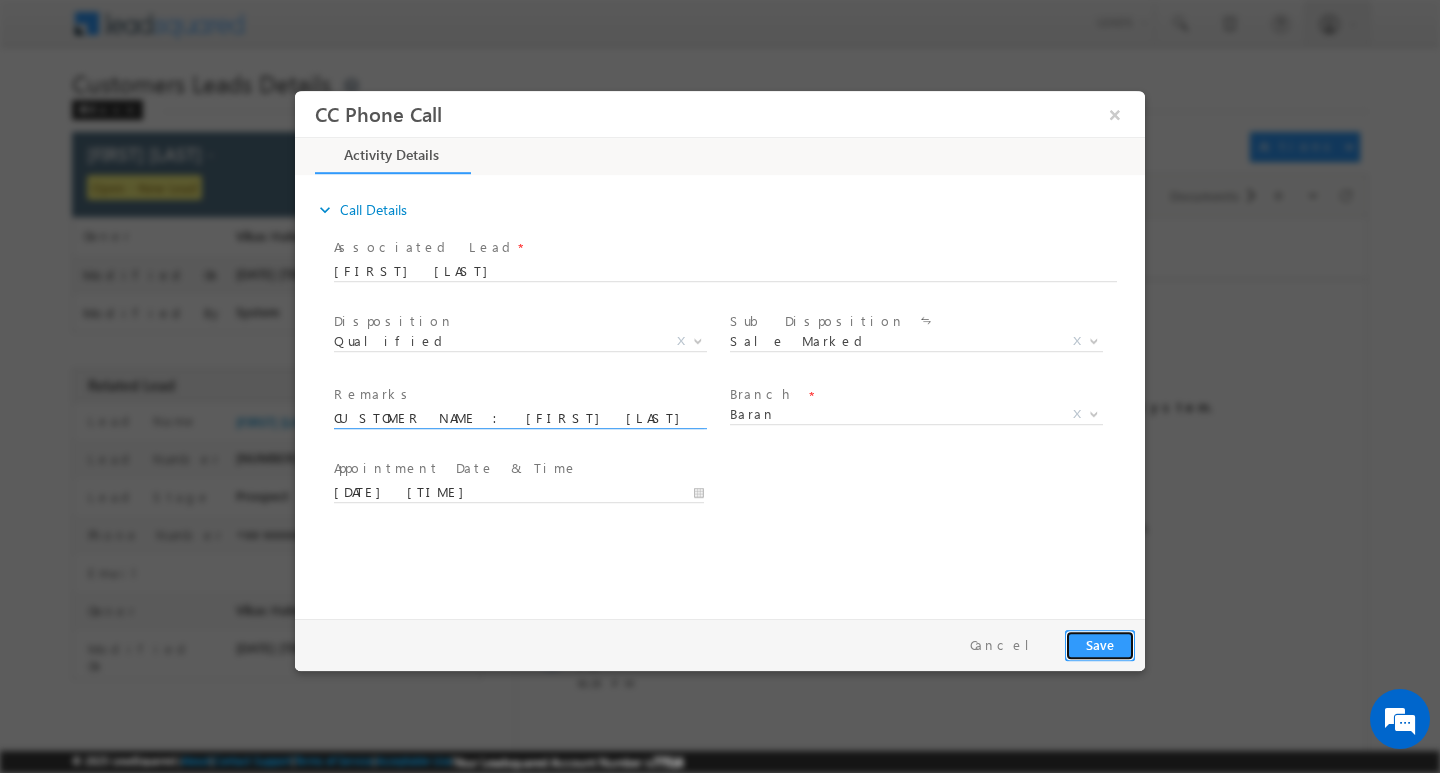 click on "Save" at bounding box center [1100, 644] 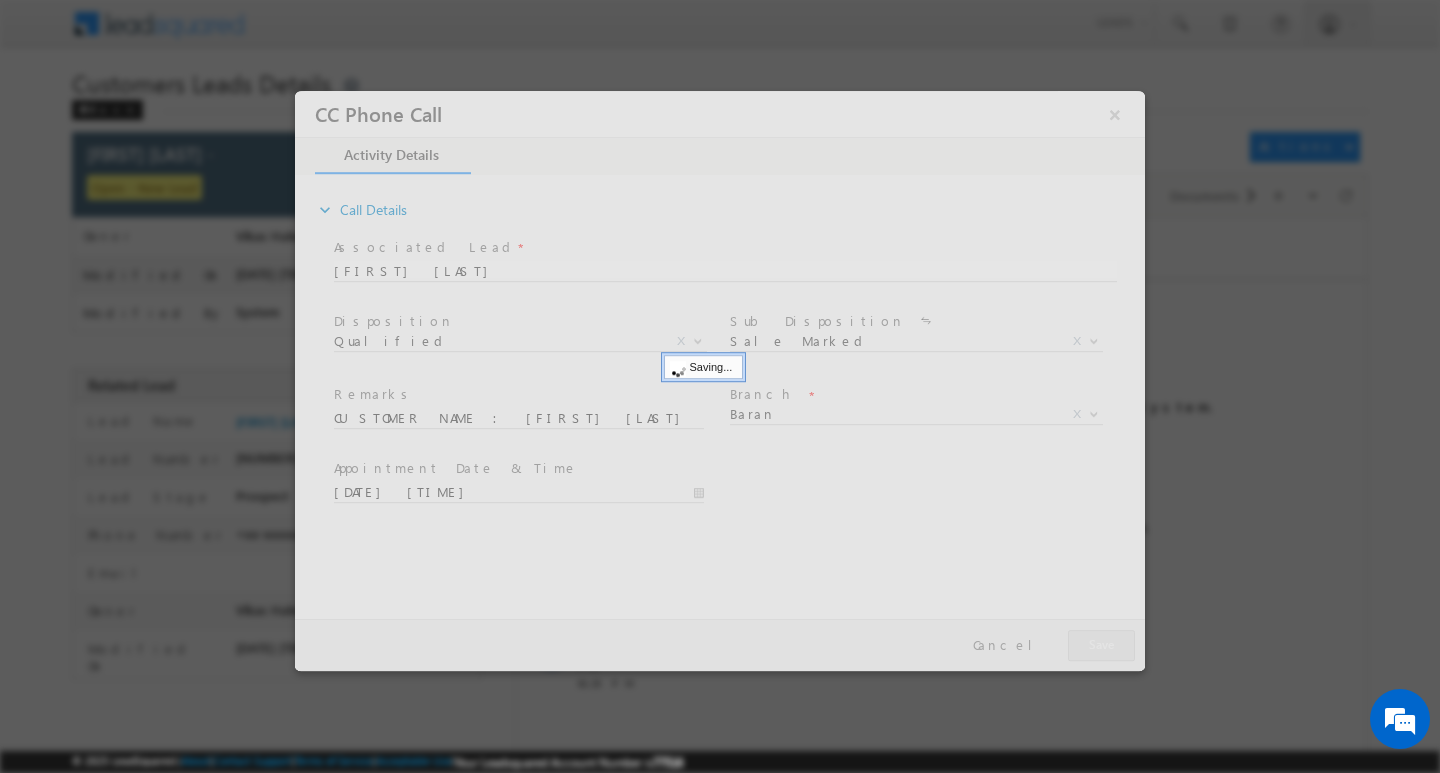 click at bounding box center (720, 380) 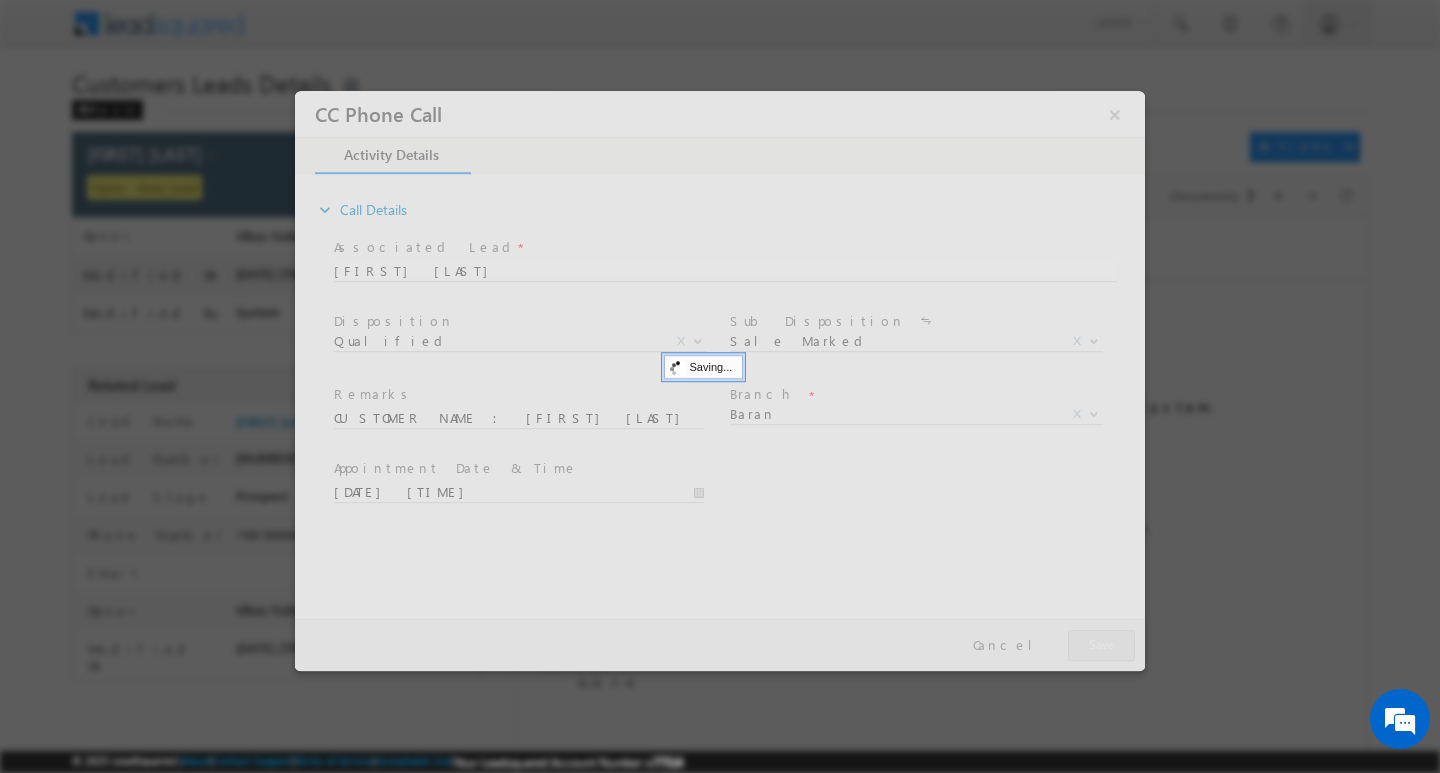 click at bounding box center (720, 380) 